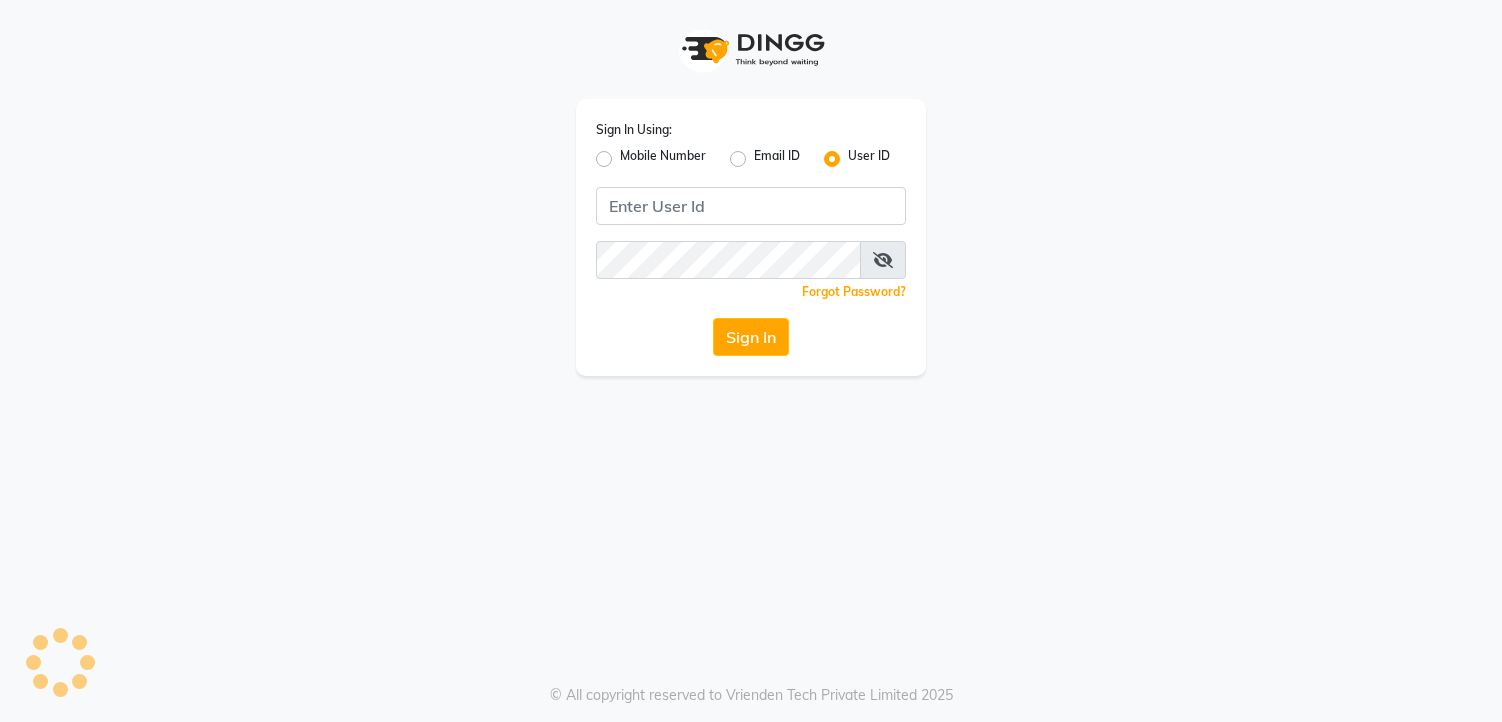 scroll, scrollTop: 0, scrollLeft: 0, axis: both 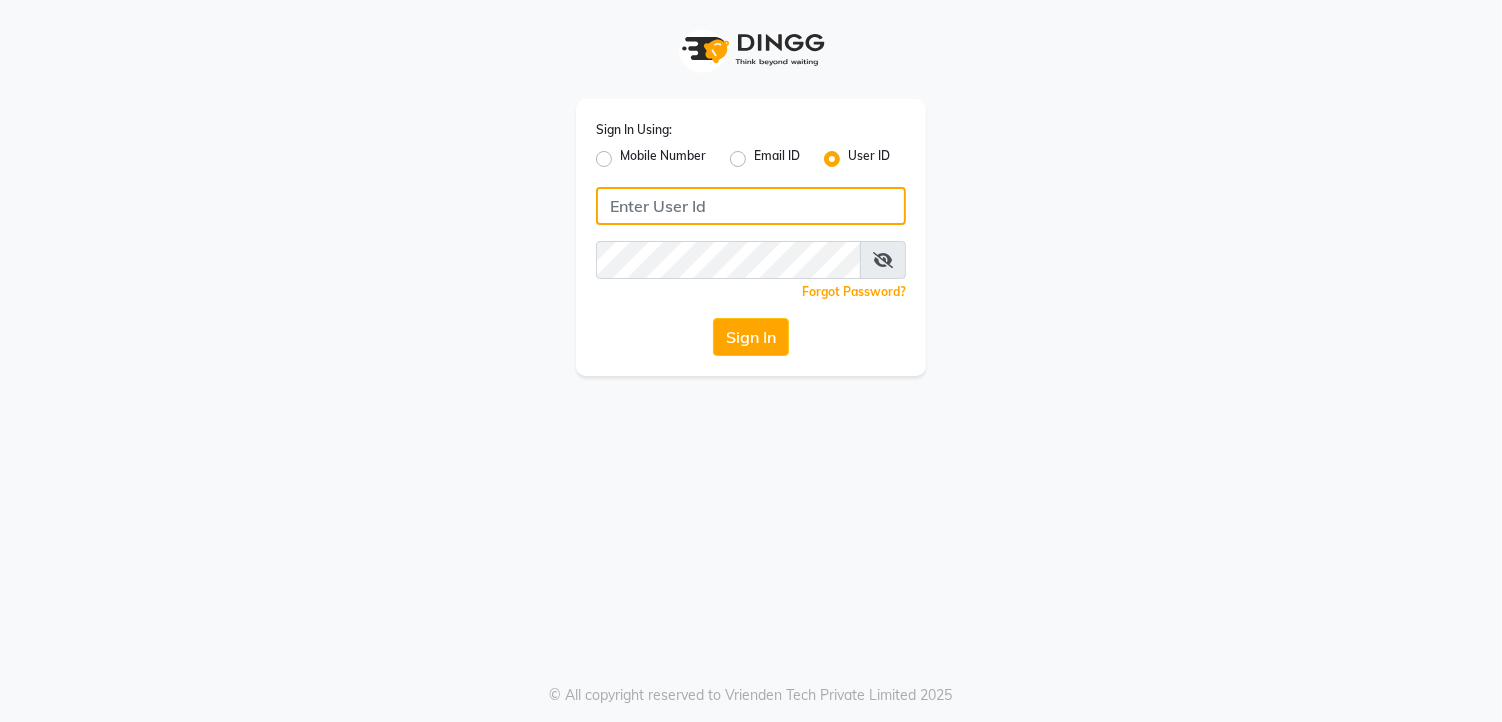 click 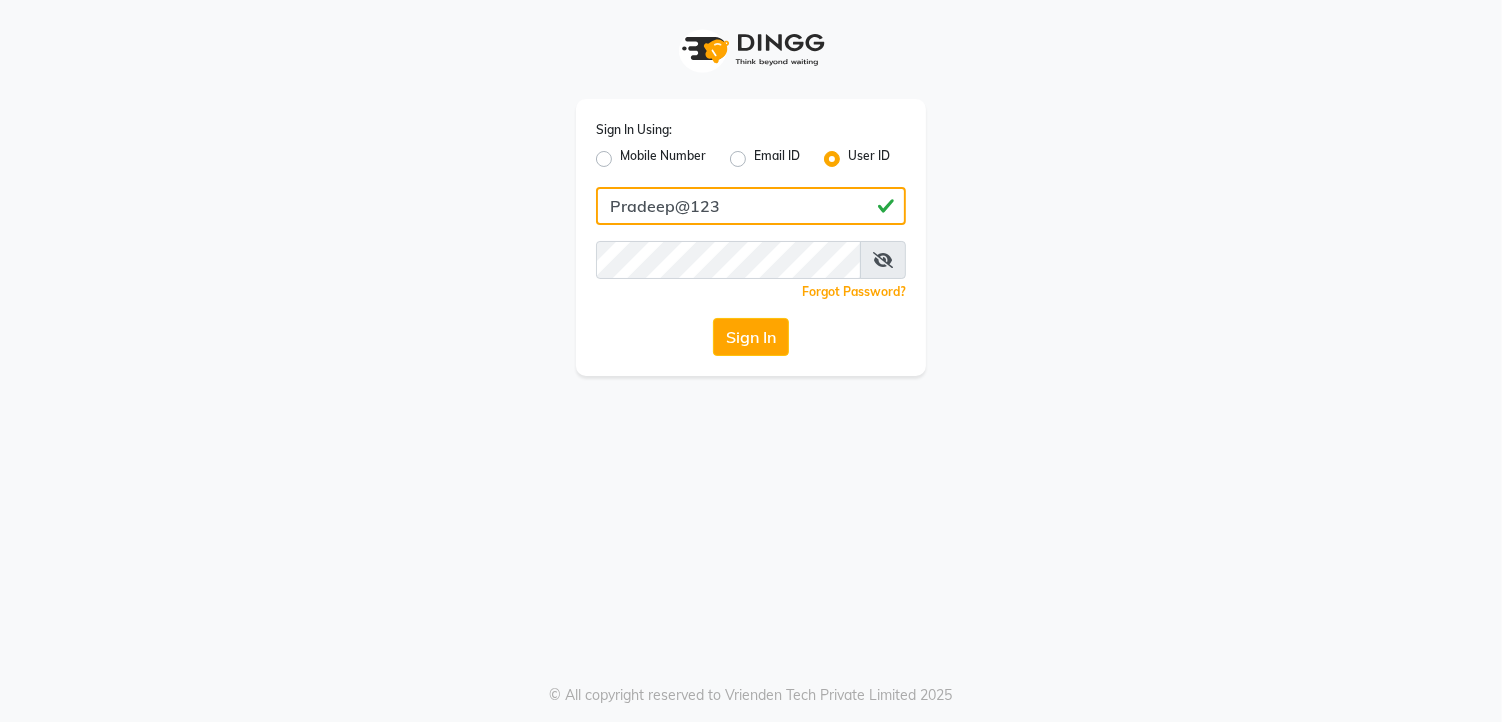 type on "Pradeep@123" 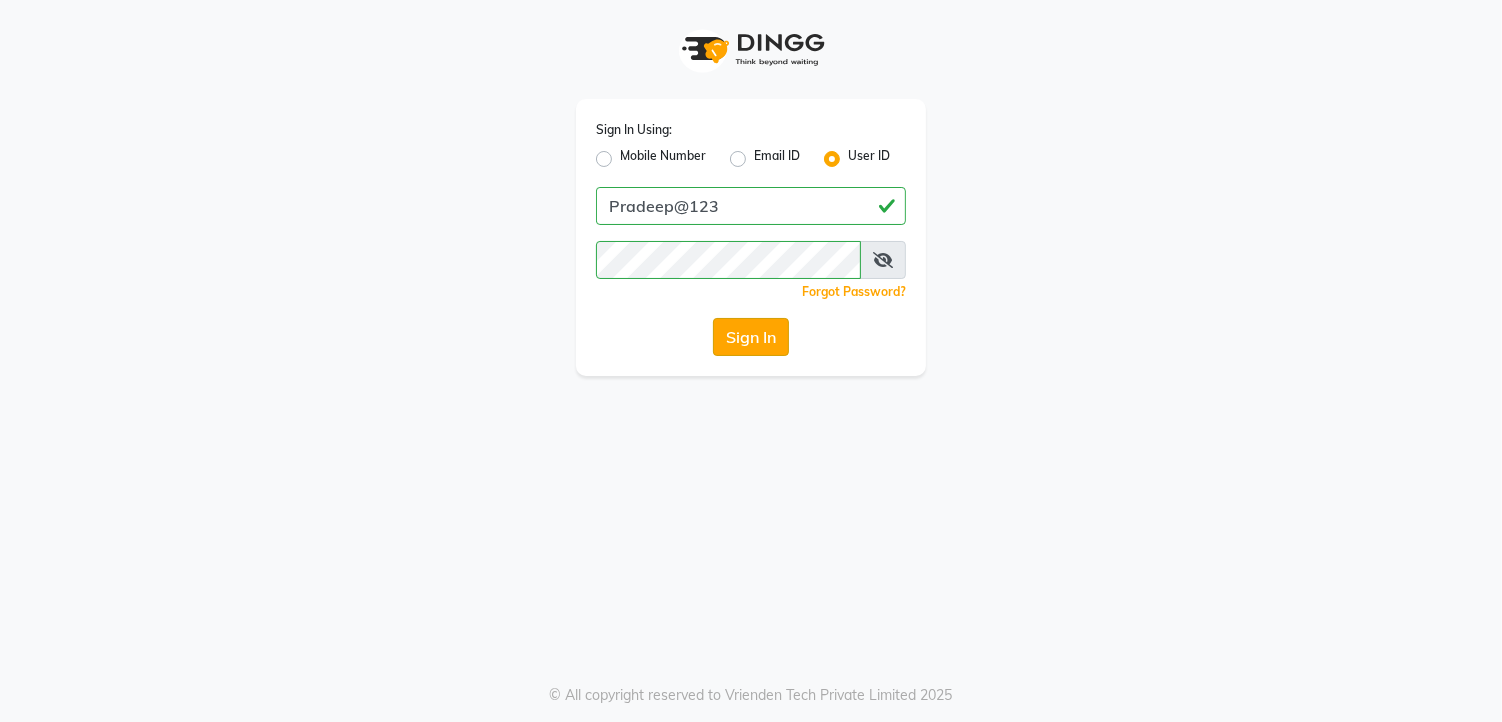 click on "Sign In" 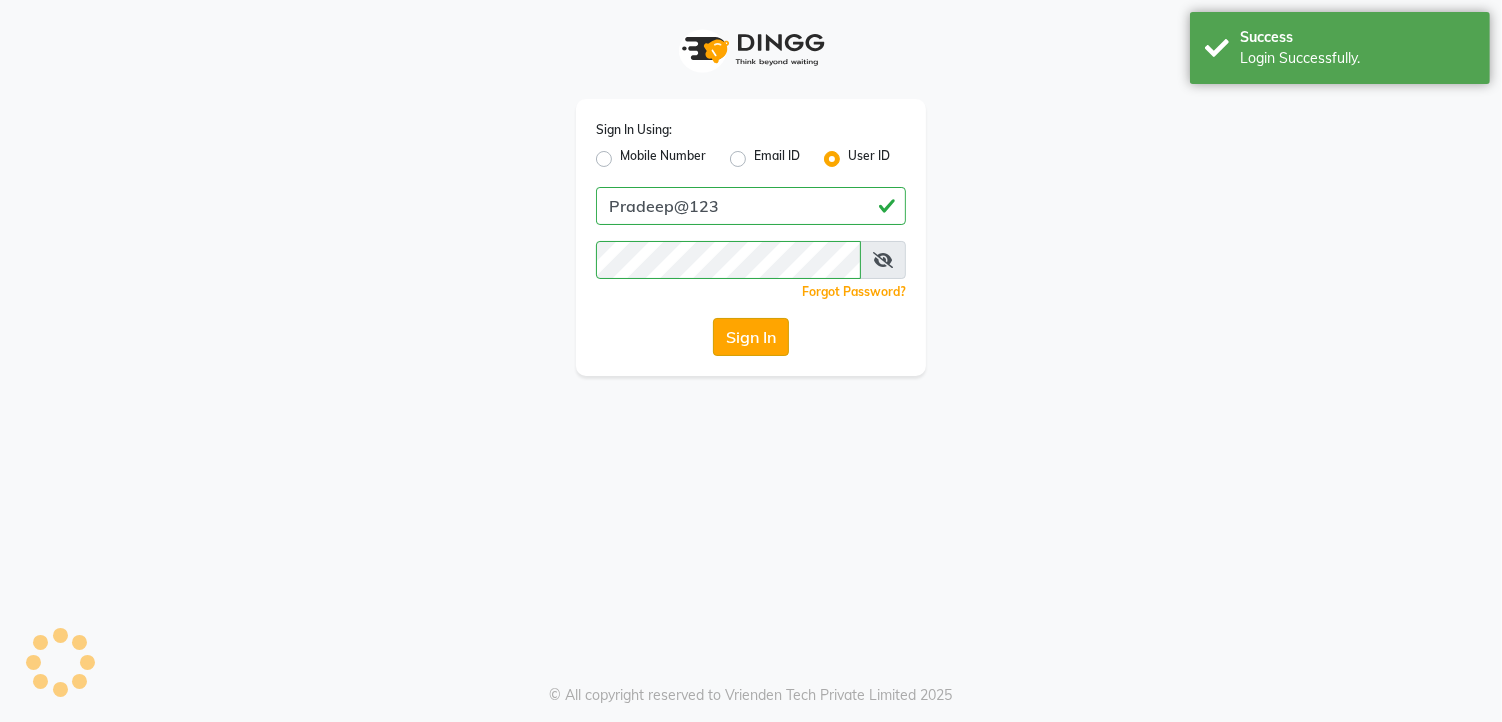 select on "service" 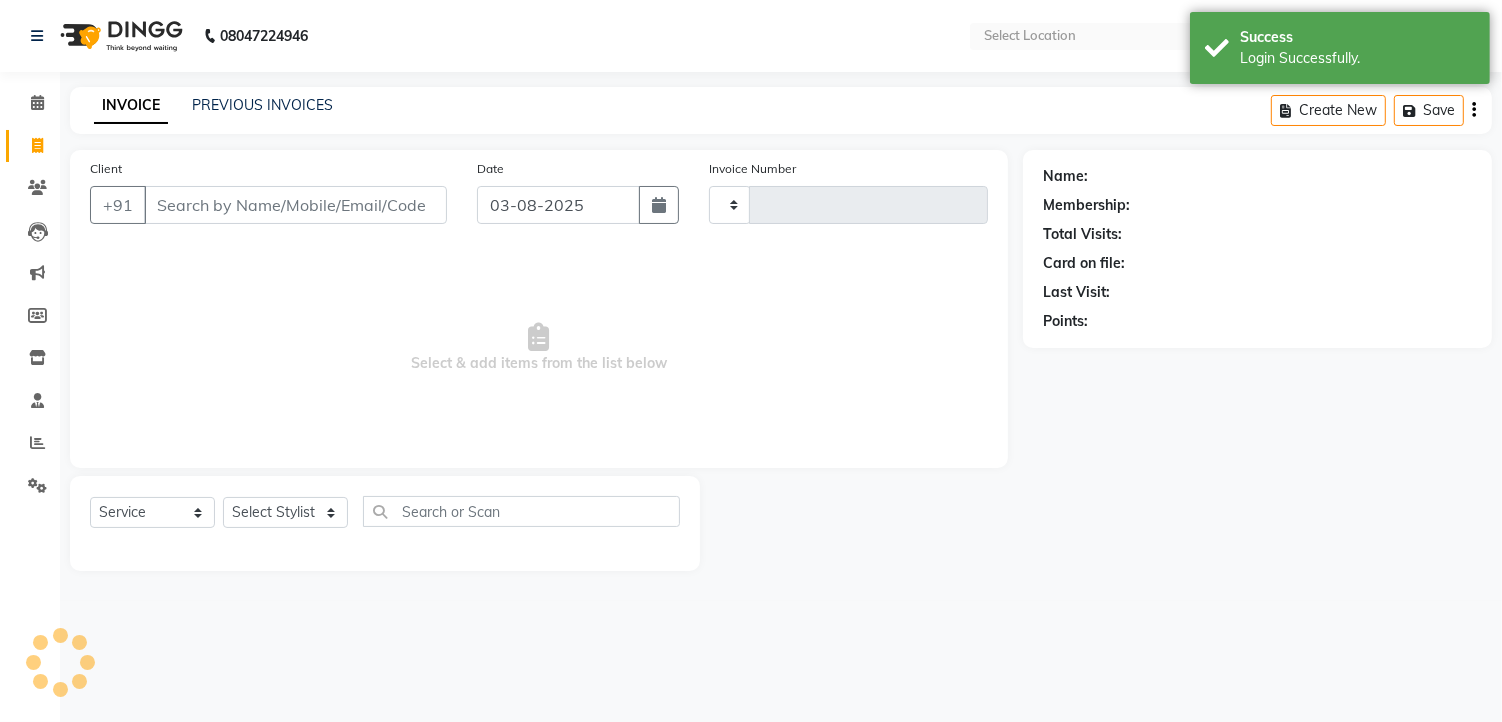 type on "0996" 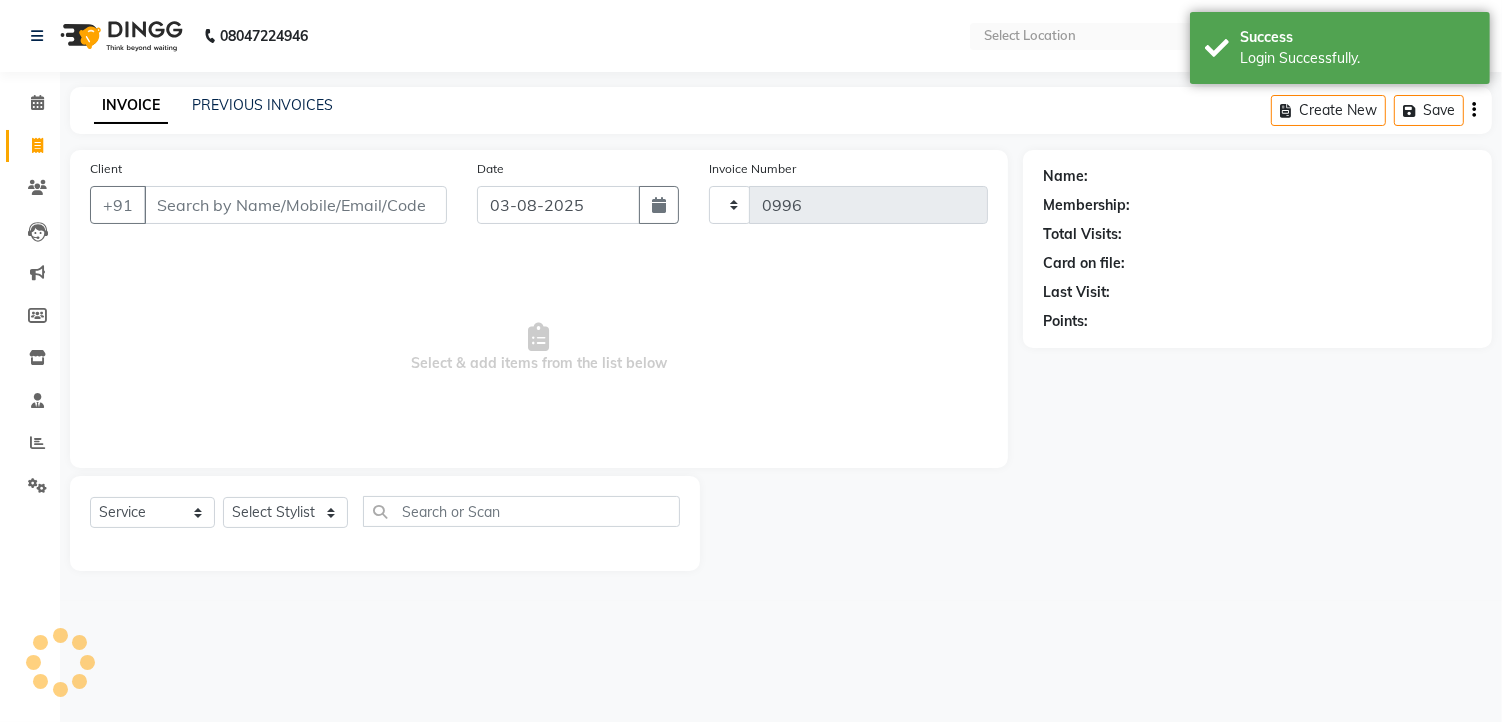 select on "en" 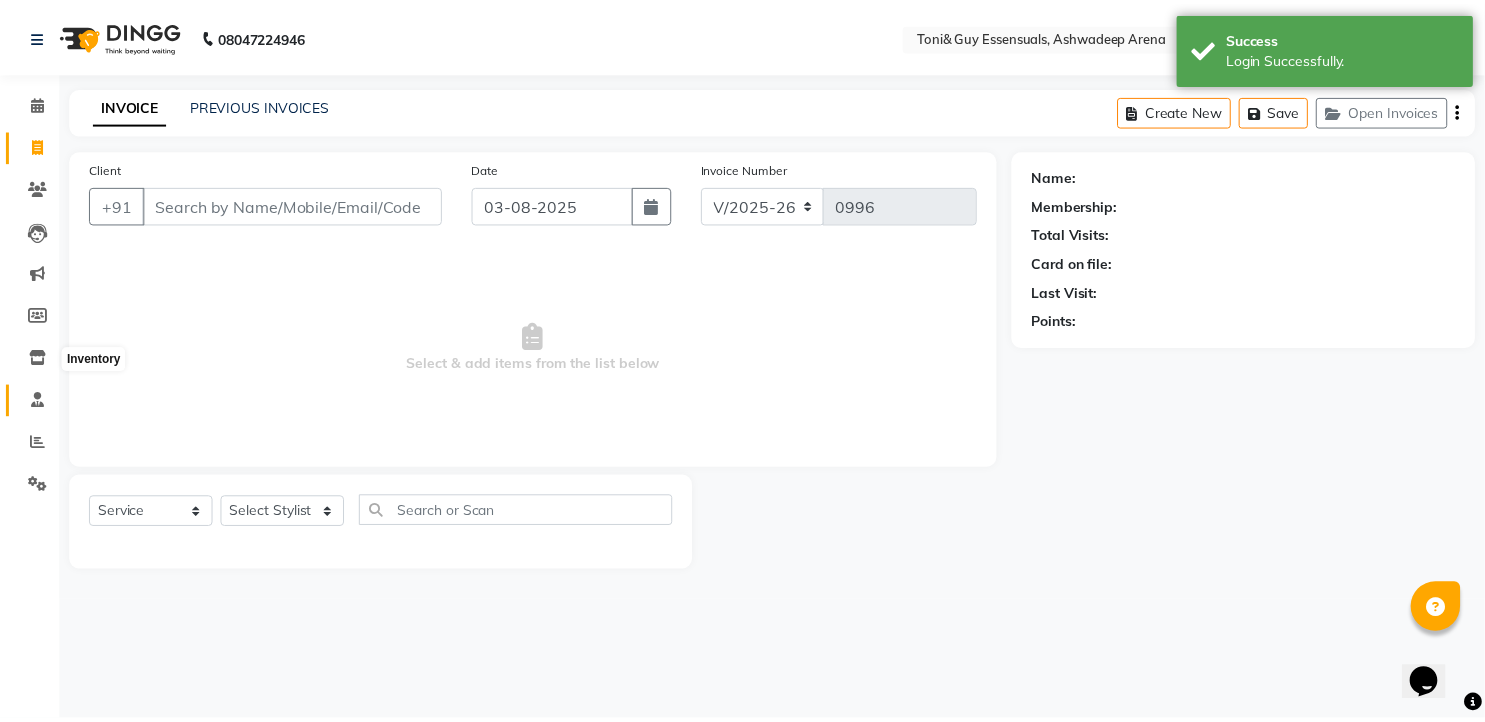 scroll, scrollTop: 0, scrollLeft: 0, axis: both 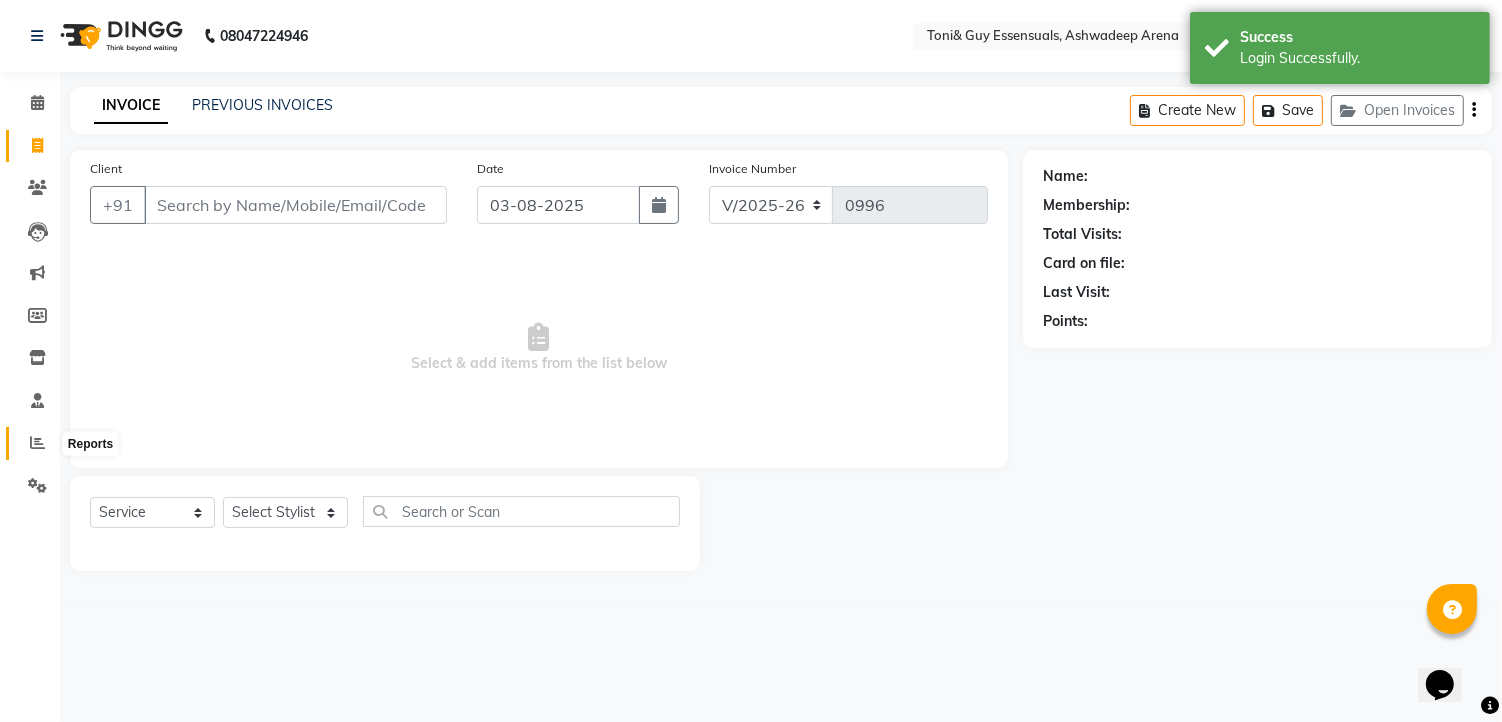 click 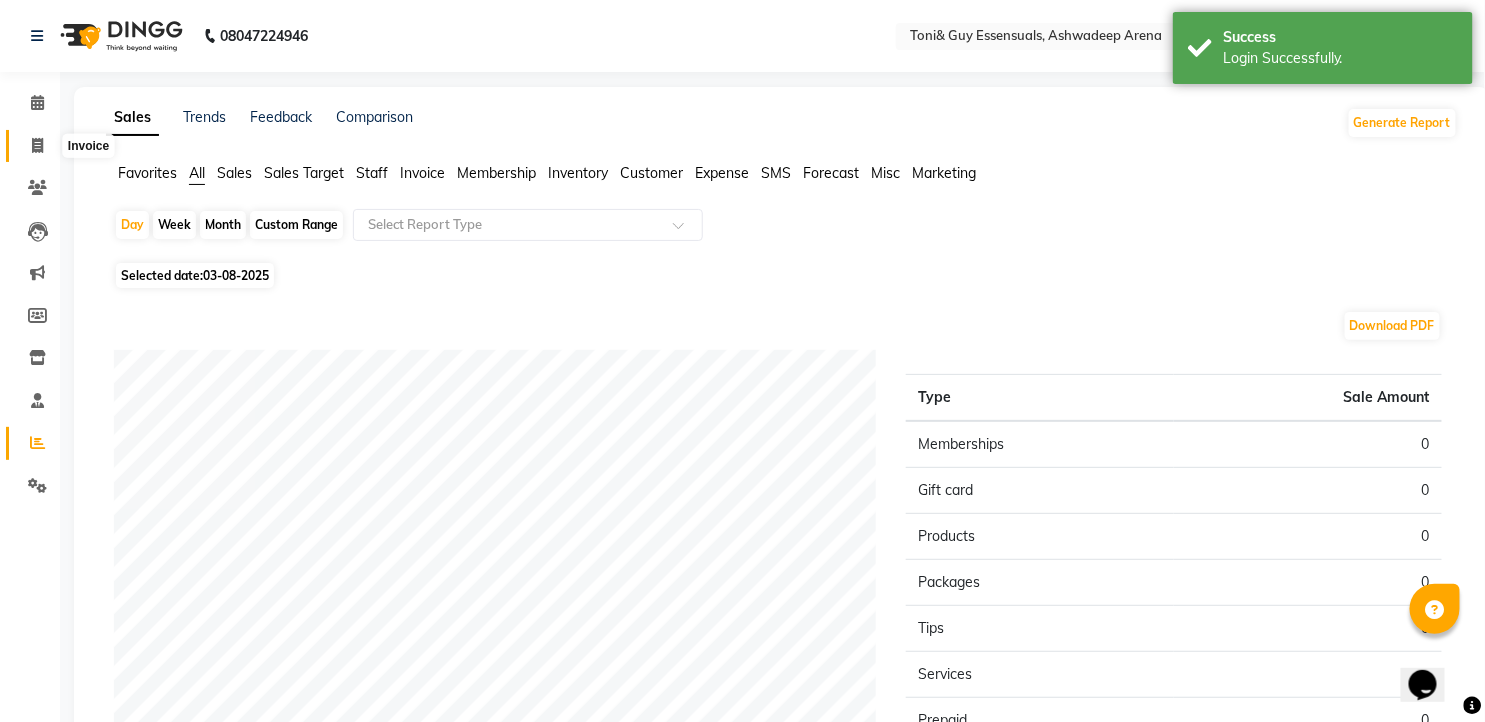 click 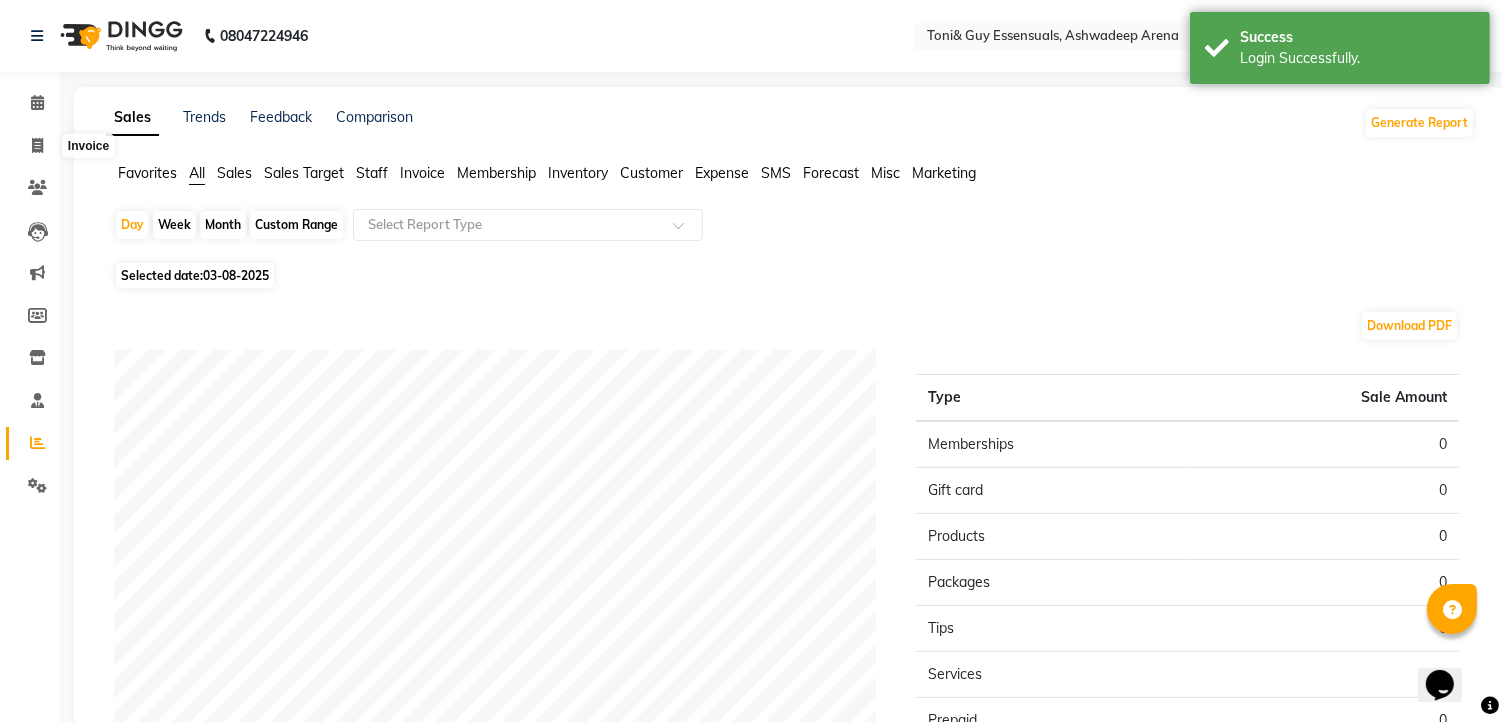 select on "7150" 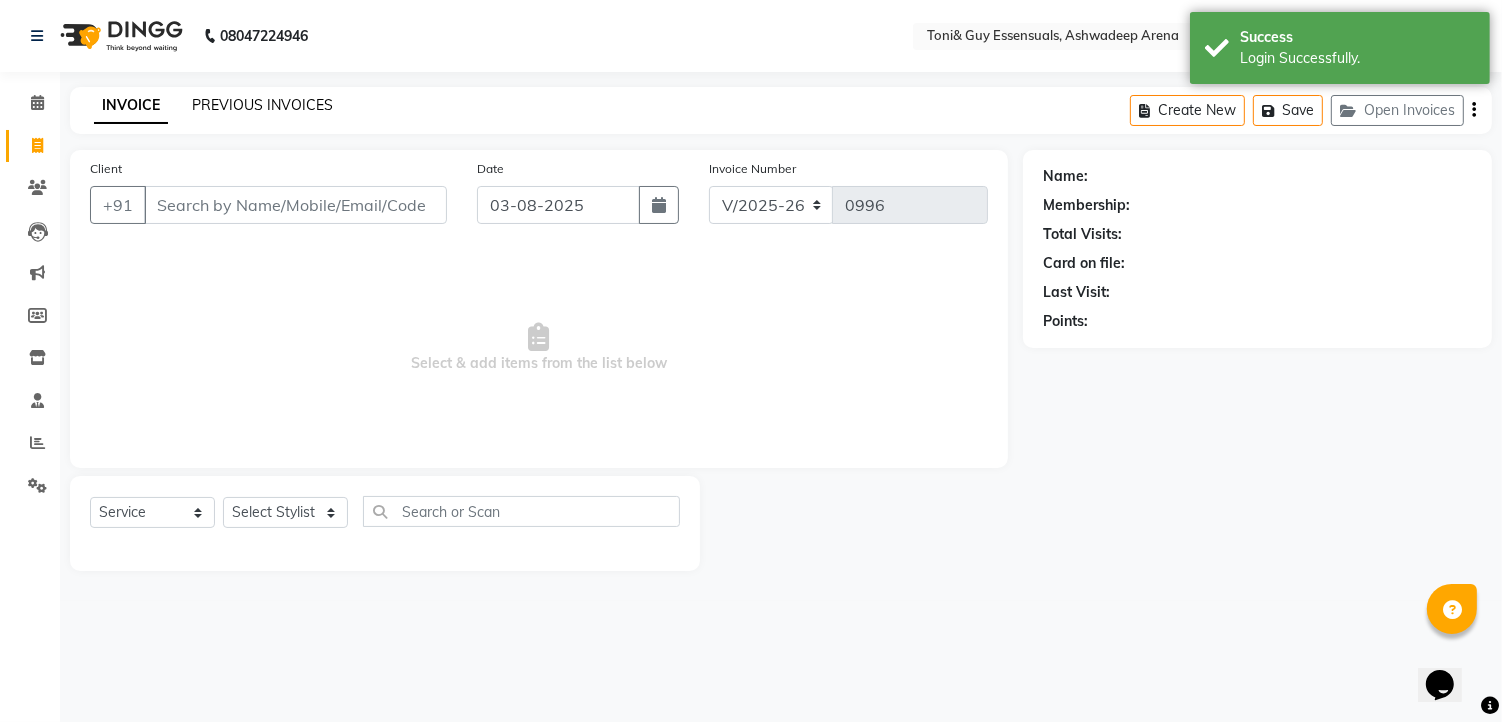 click on "PREVIOUS INVOICES" 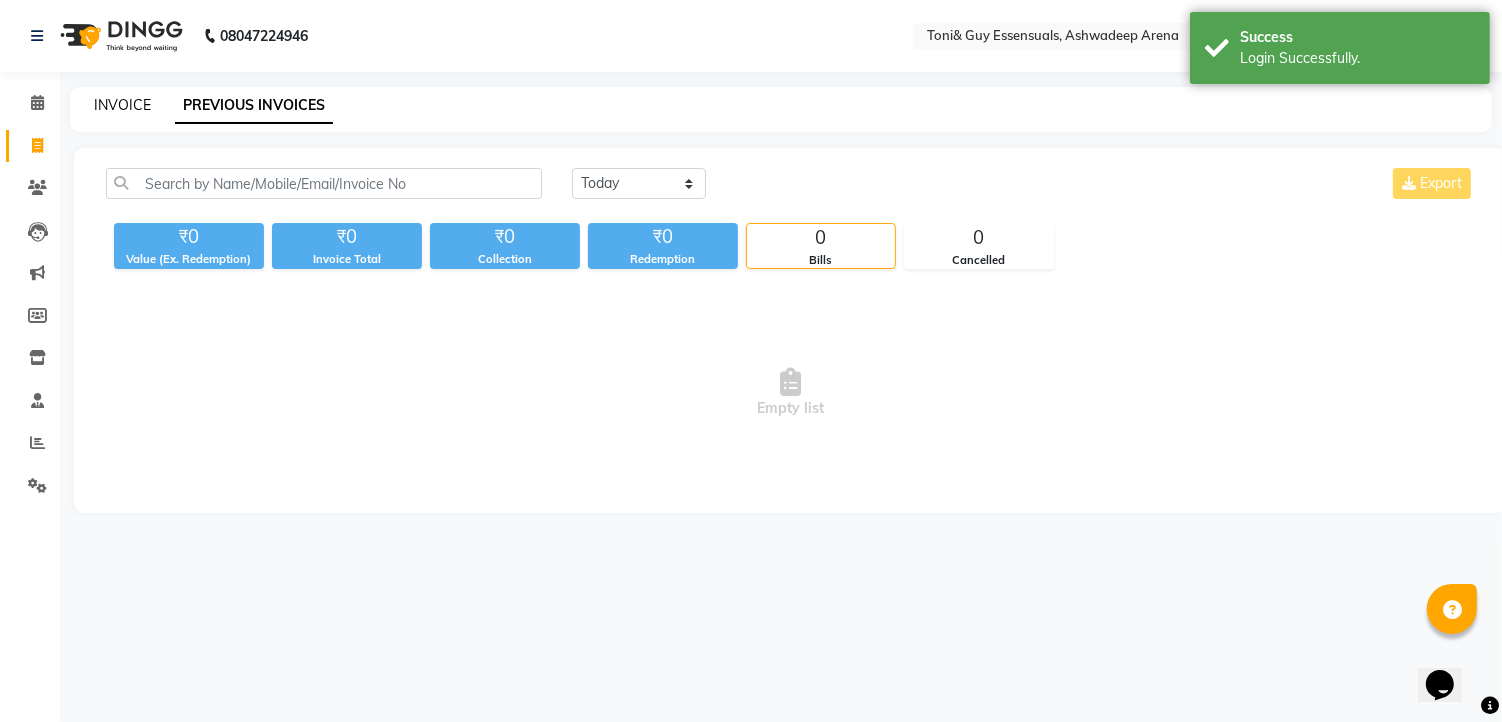 click on "INVOICE" 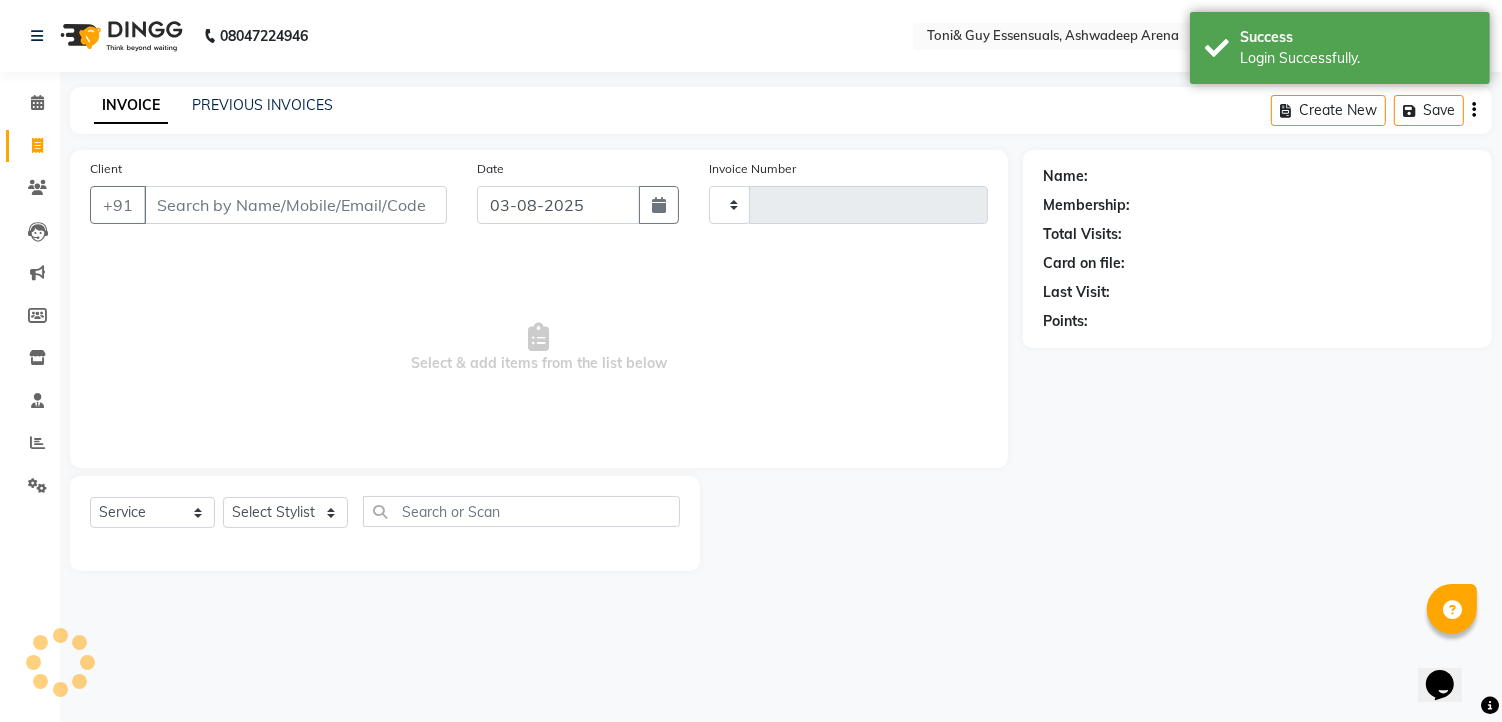 type on "0996" 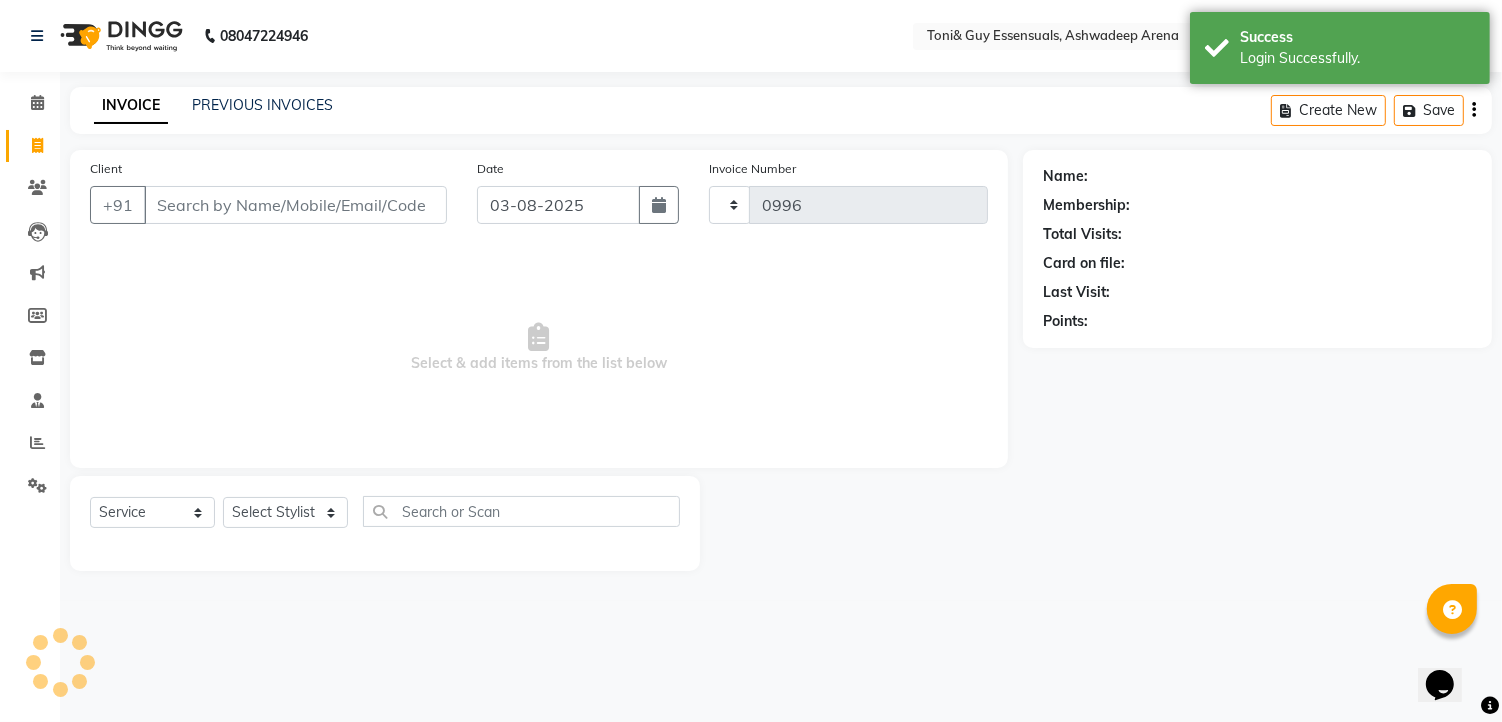 select on "7150" 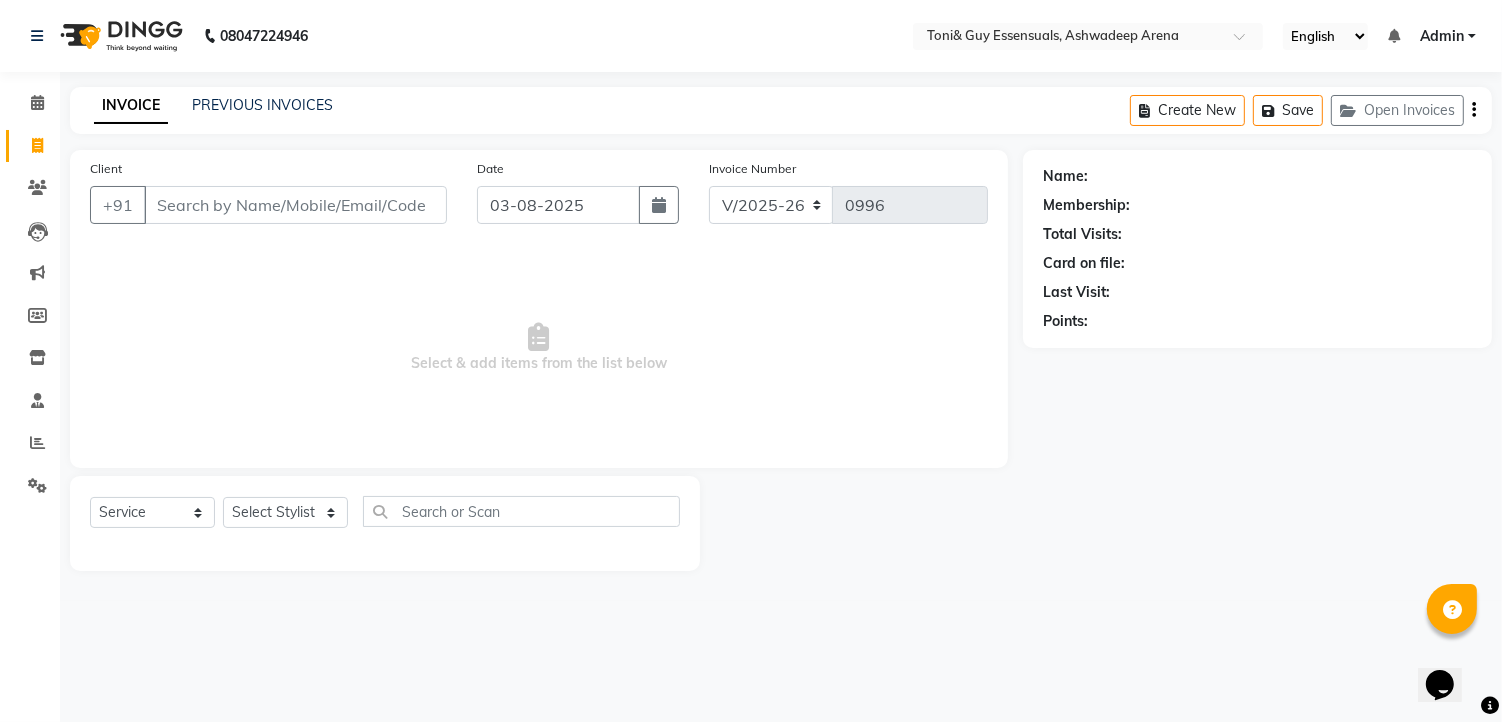 click on "Client" at bounding box center [295, 205] 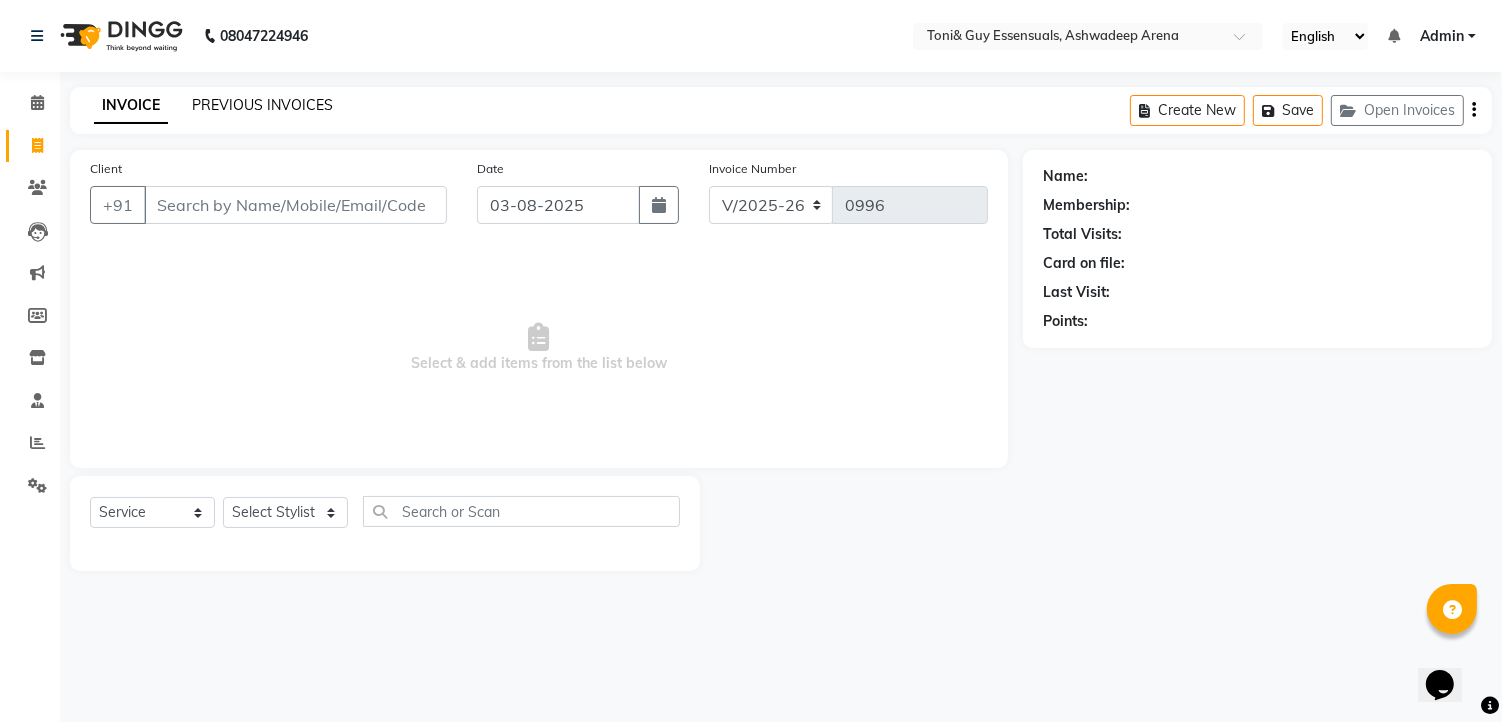 click on "PREVIOUS INVOICES" 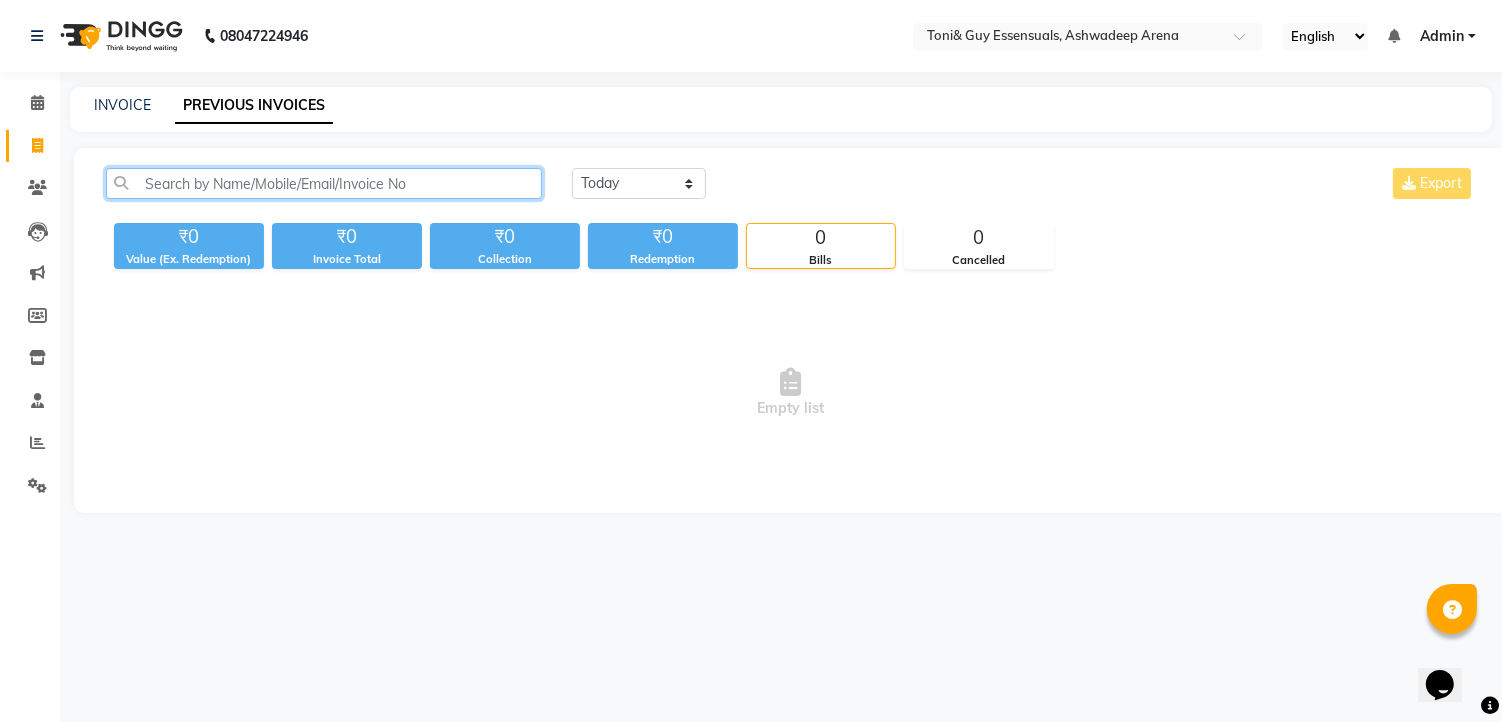 click 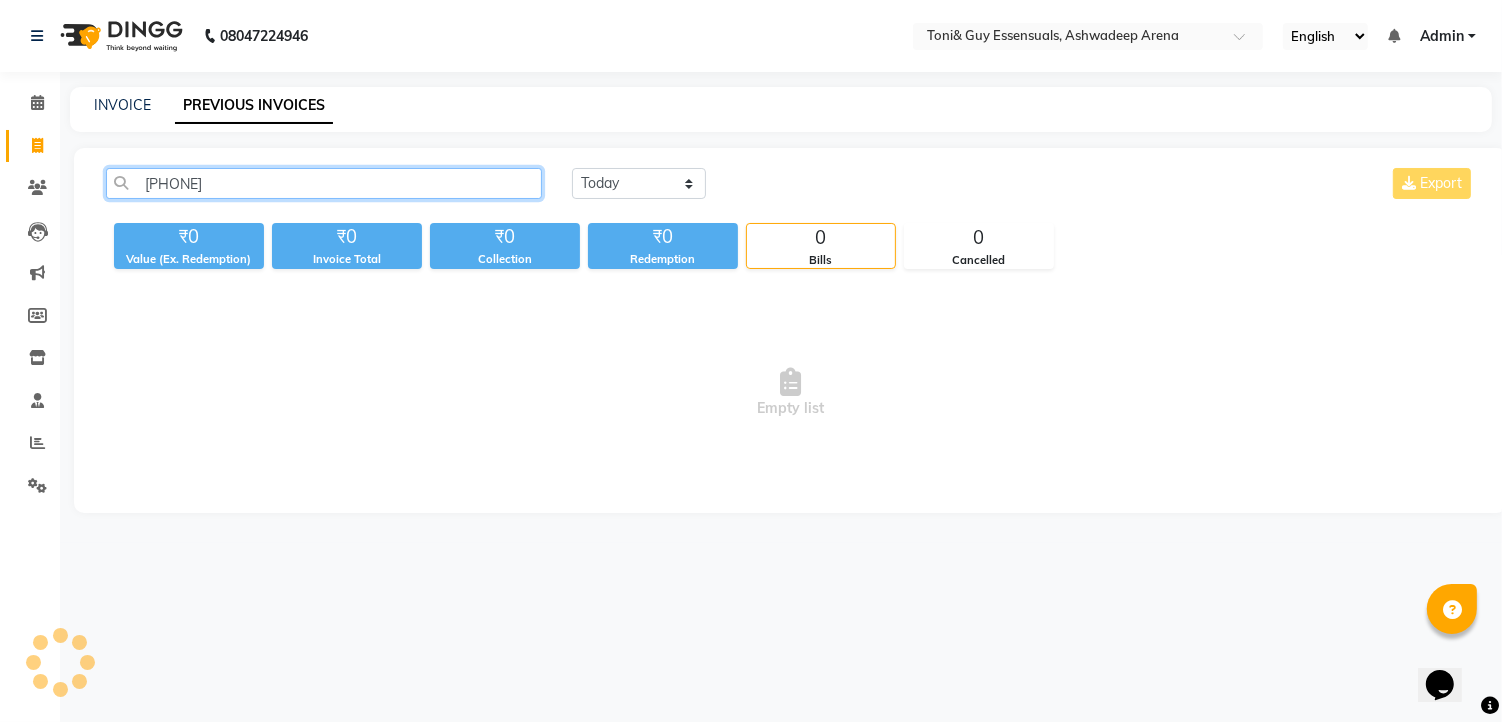 type on "[PHONE]" 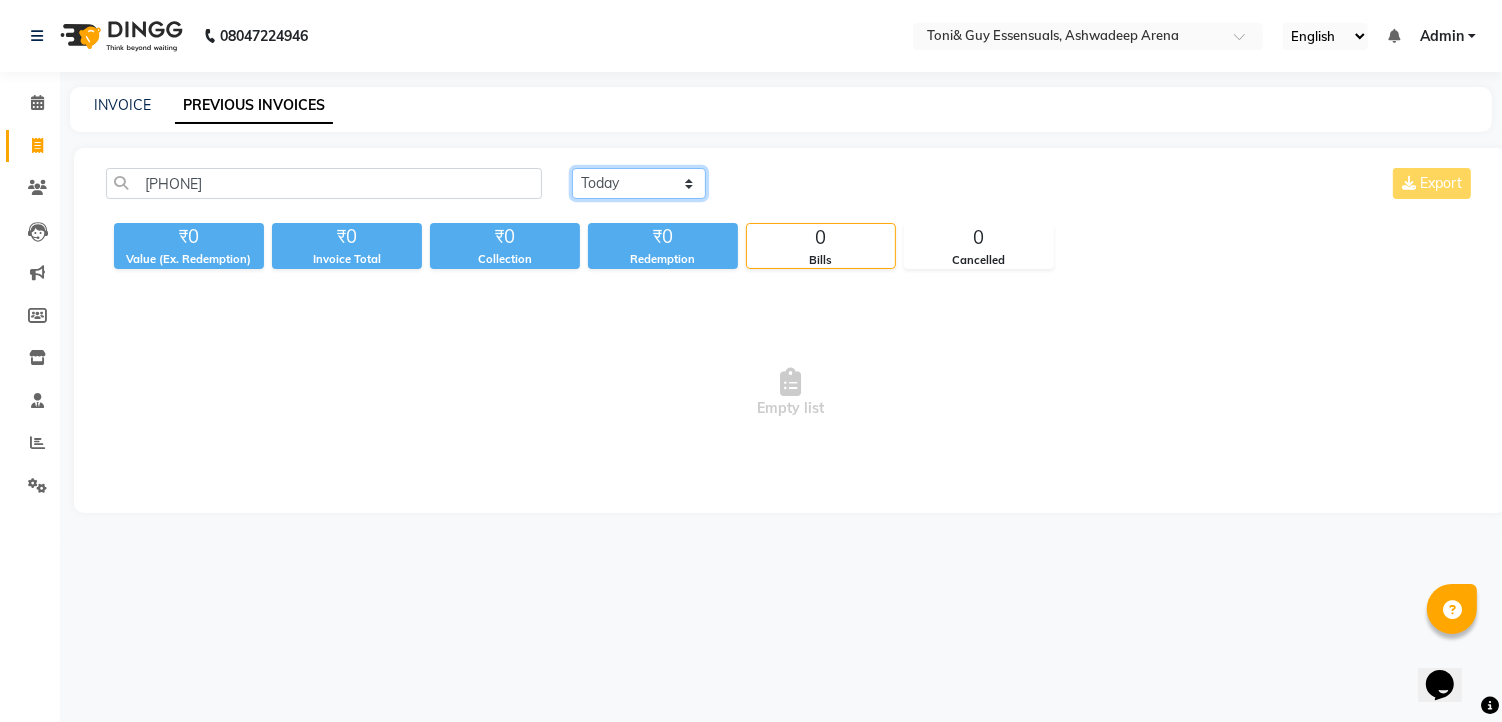 drag, startPoint x: 661, startPoint y: 175, endPoint x: 655, endPoint y: 191, distance: 17.088007 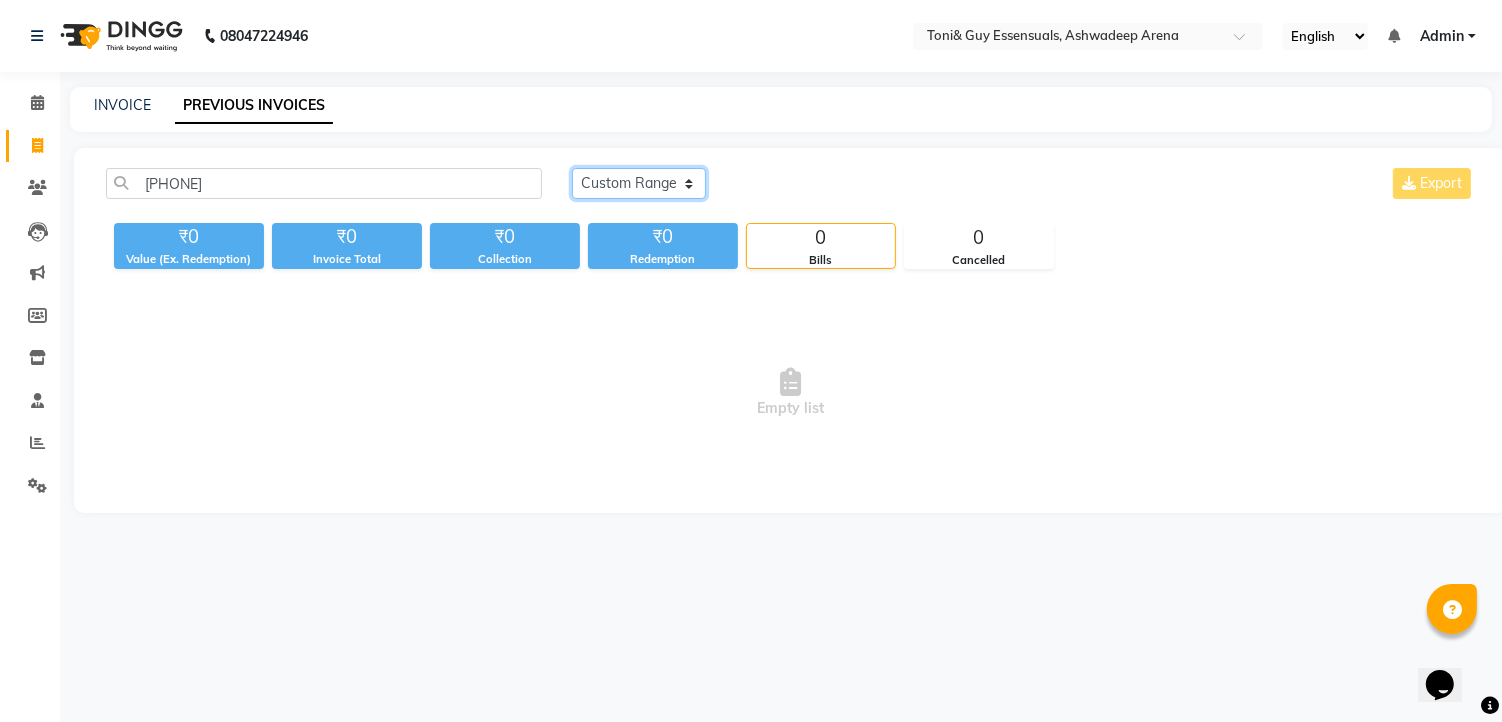 click on "Today Yesterday Custom Range" 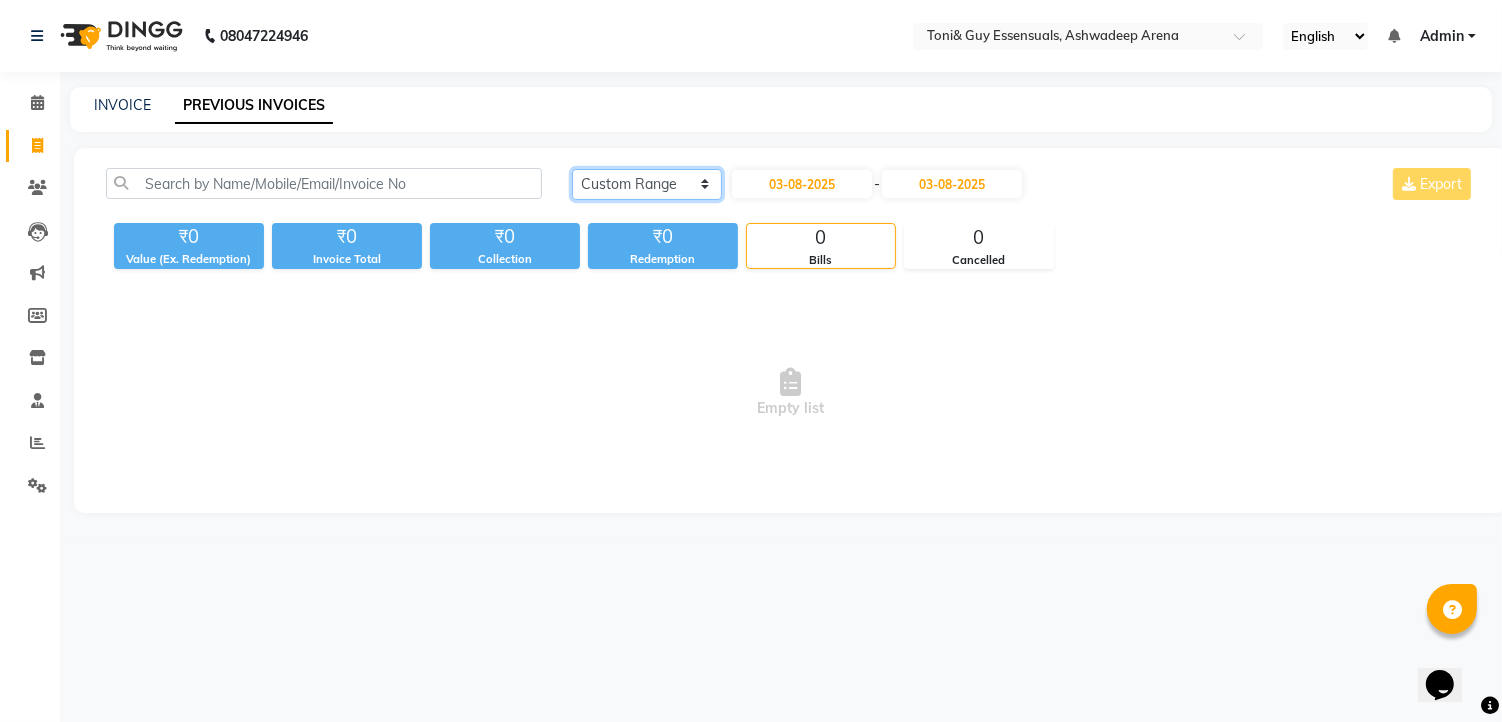 click on "Today Yesterday Custom Range" 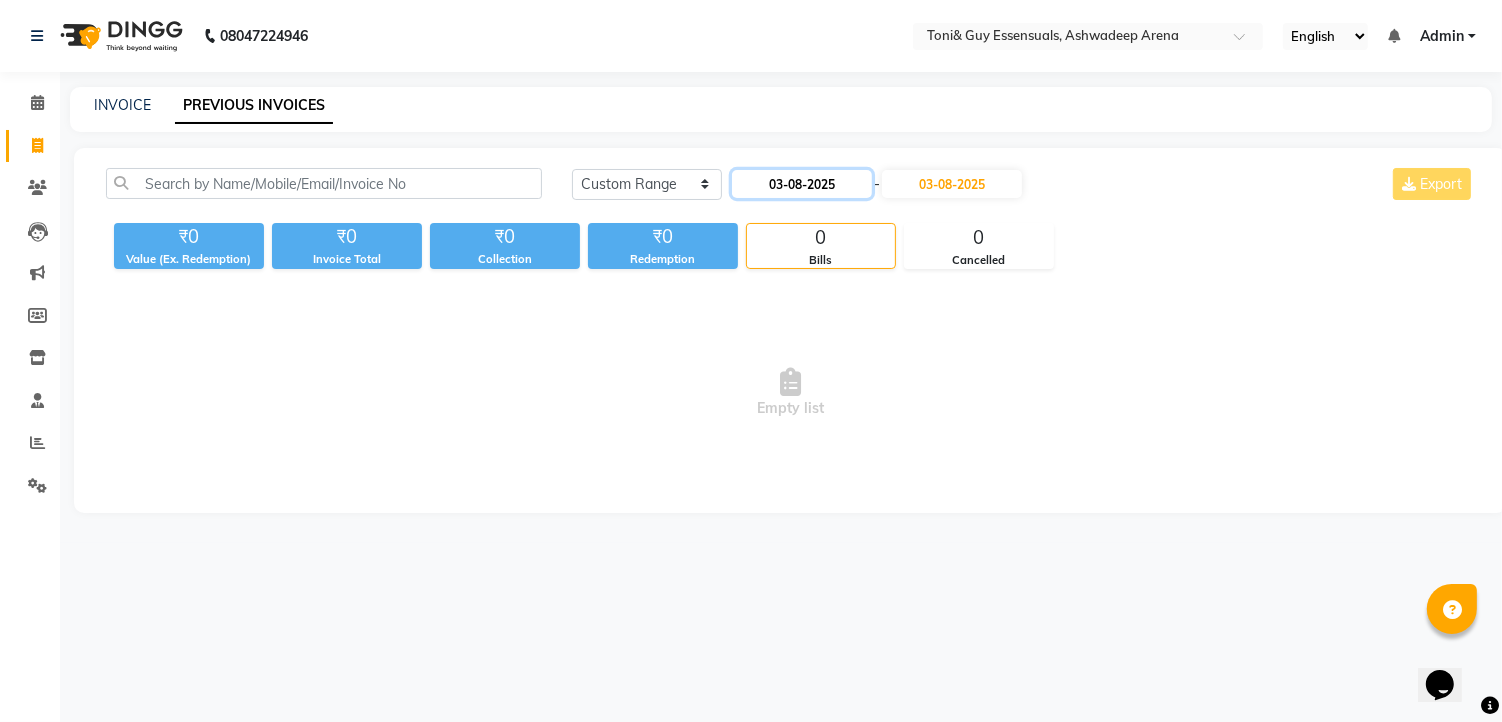 click on "03-08-2025" 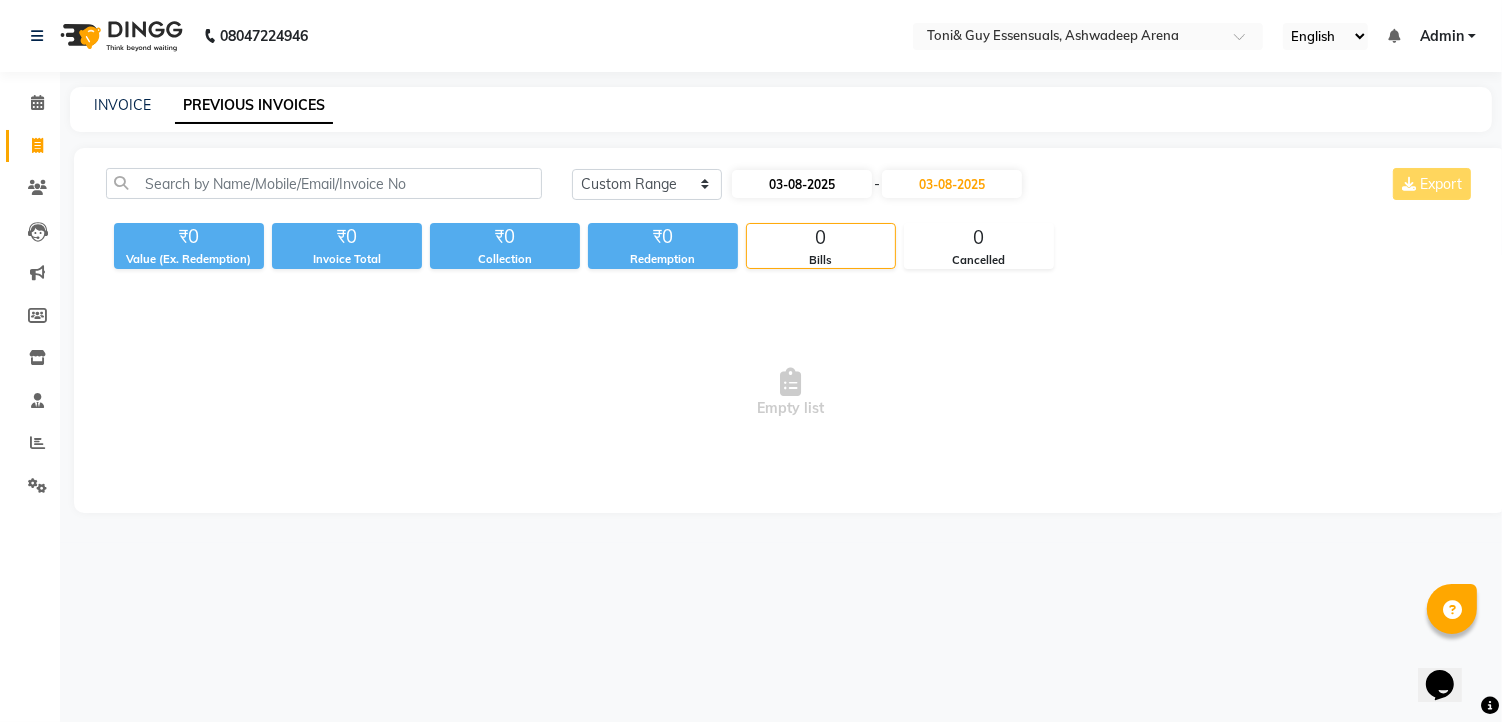 select on "8" 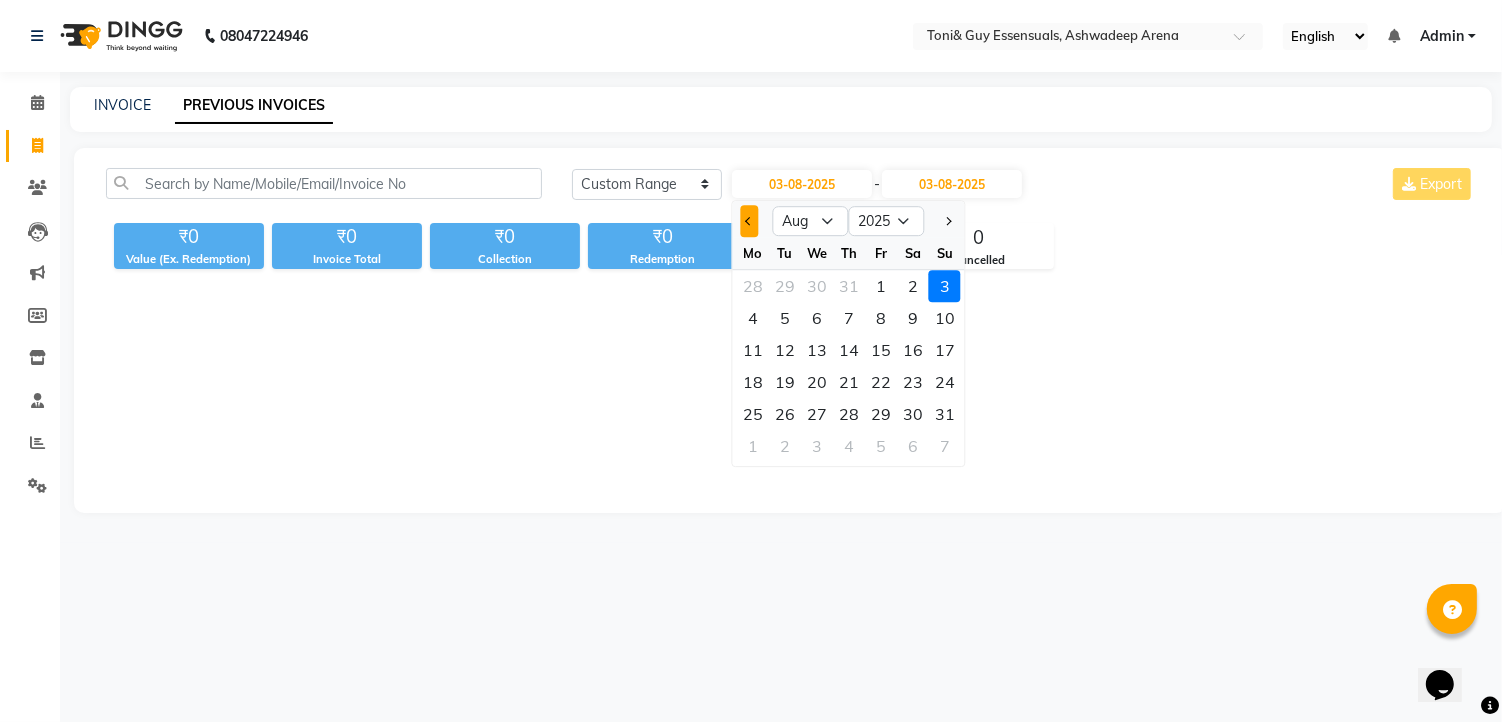 click 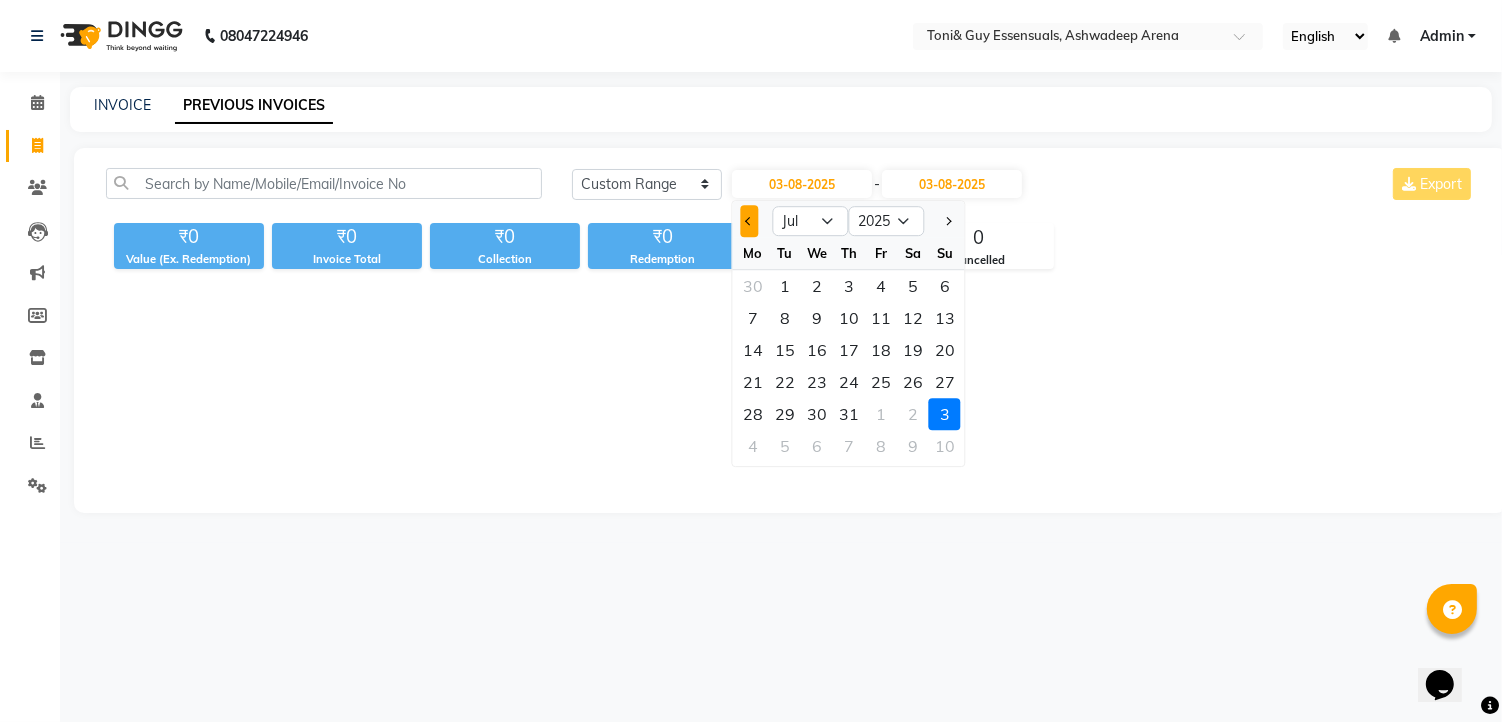click 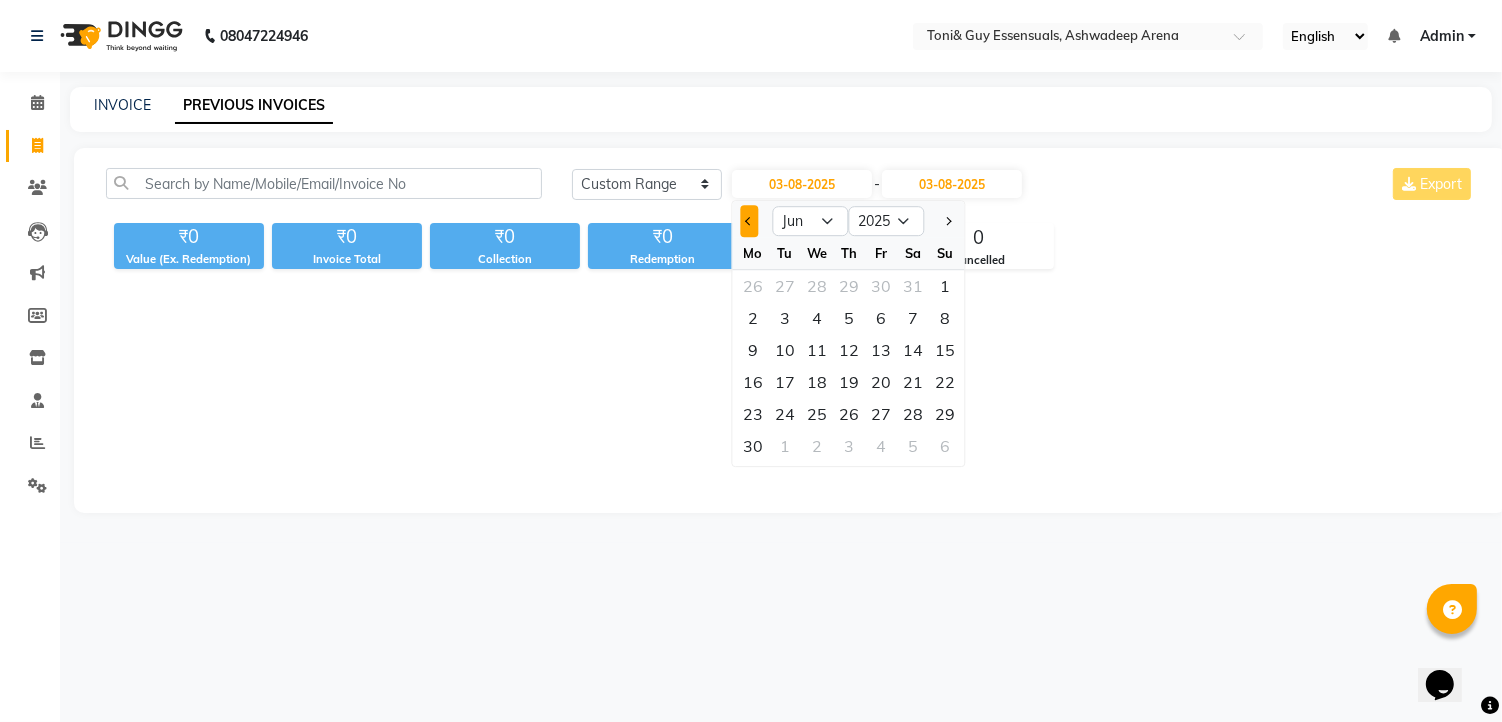 click 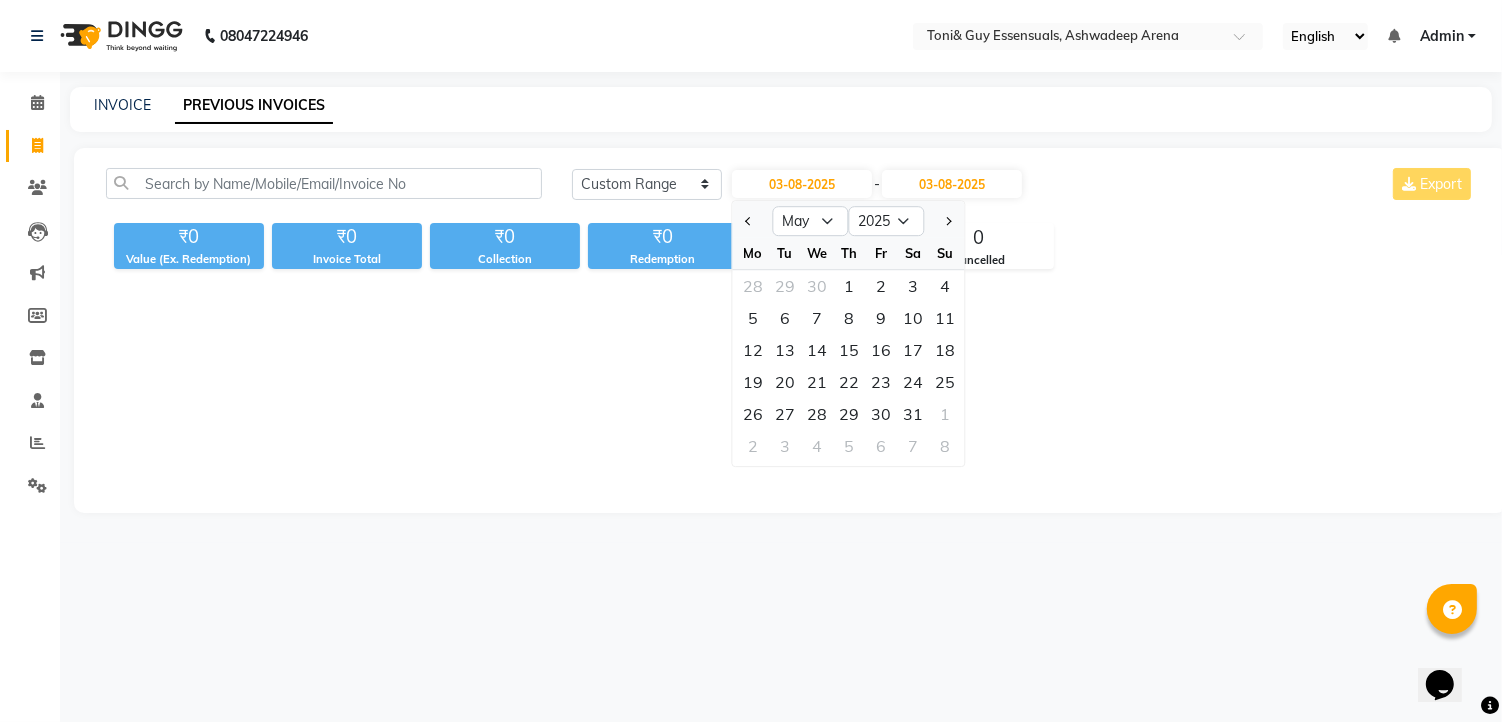 click on "7" 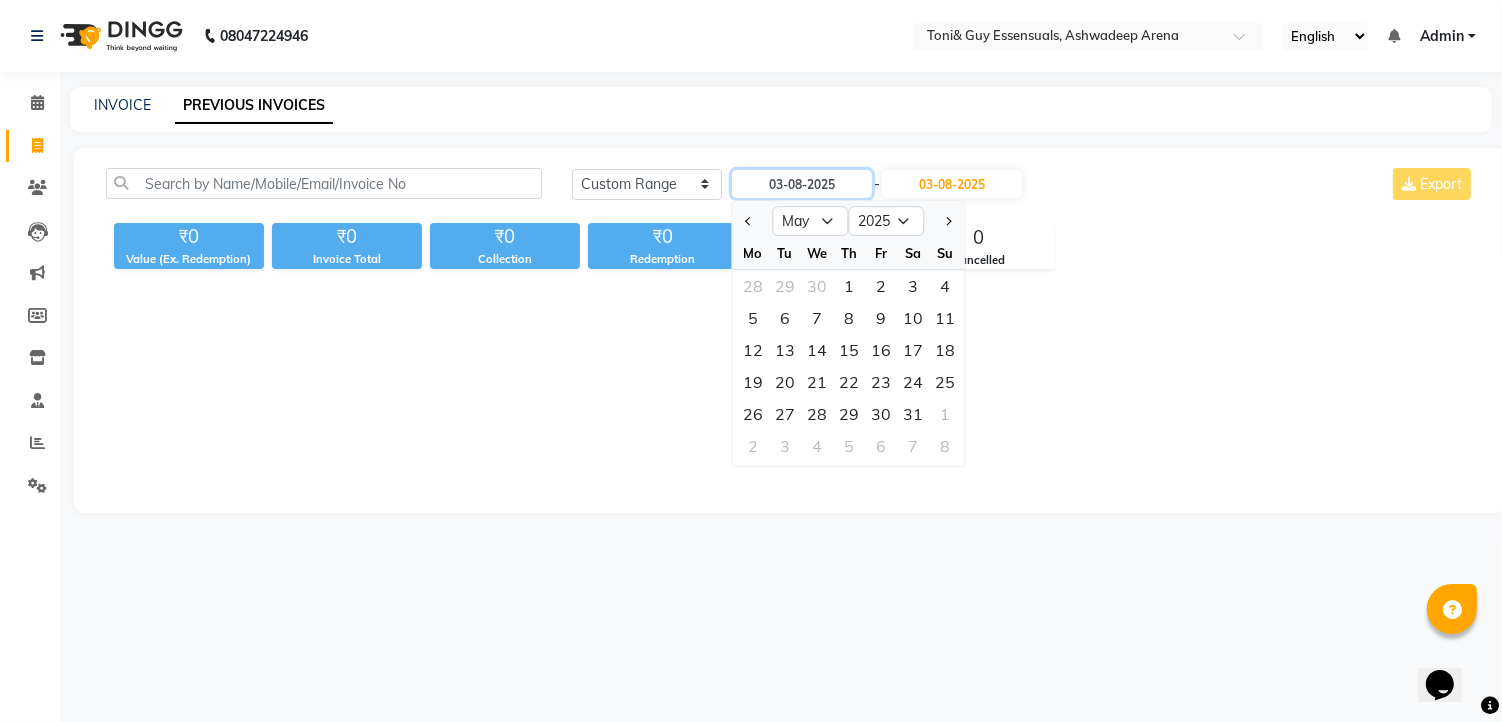 type on "[DATE]" 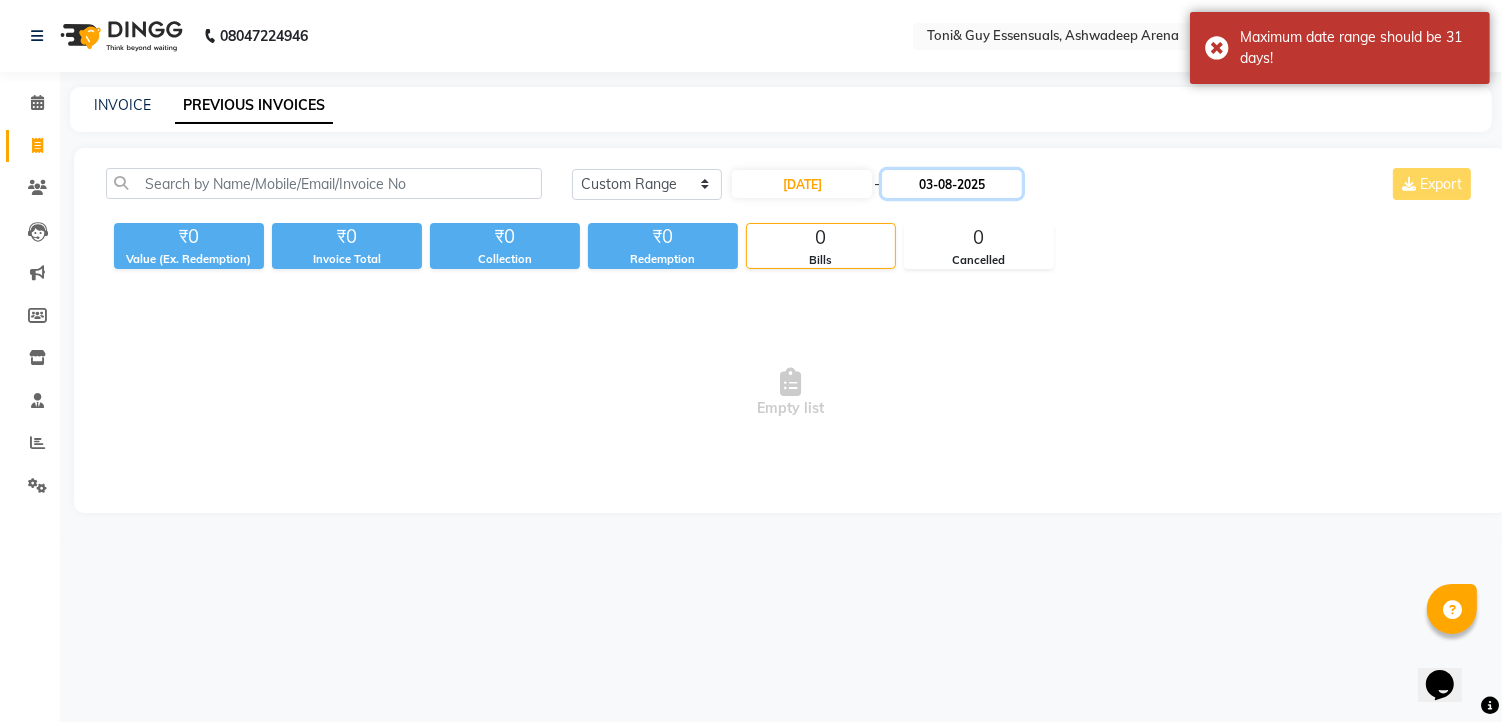 click on "03-08-2025" 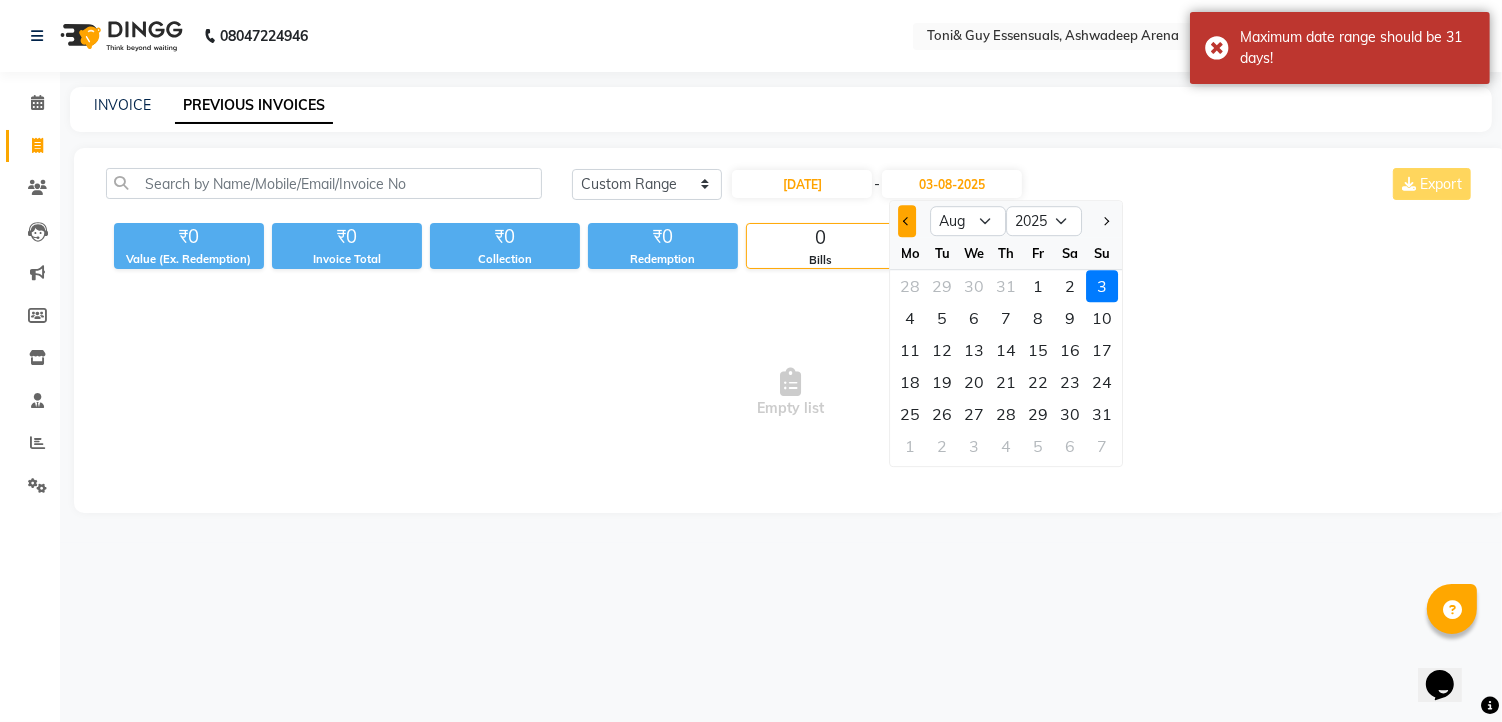 click 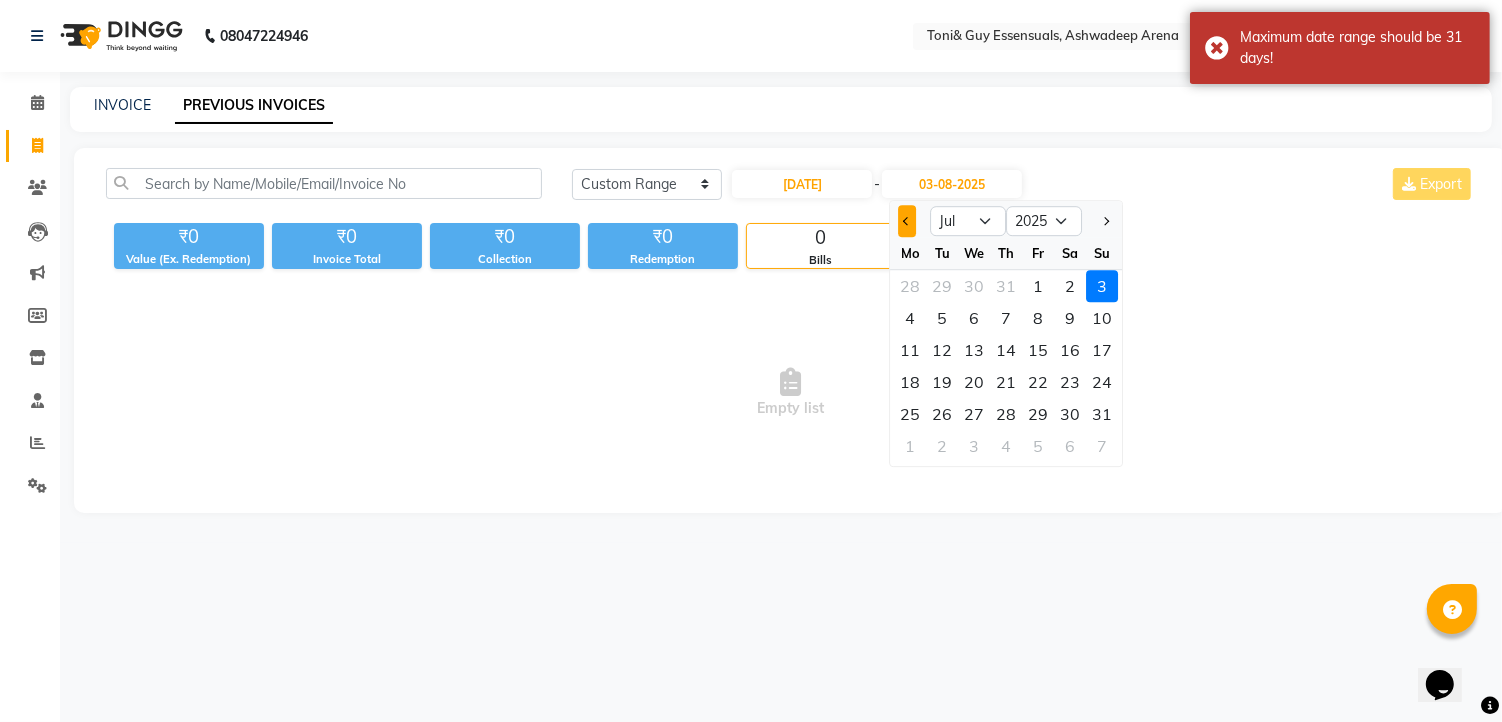 click 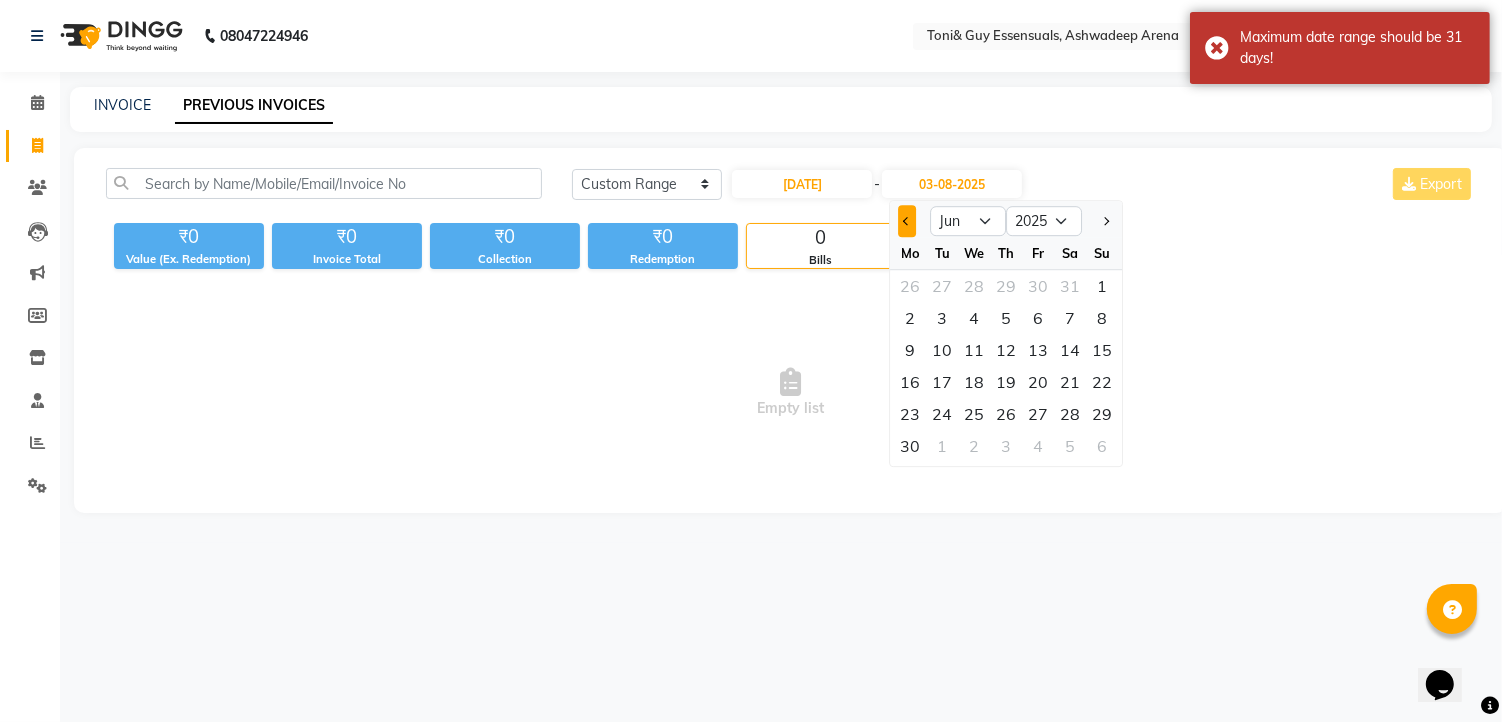 click 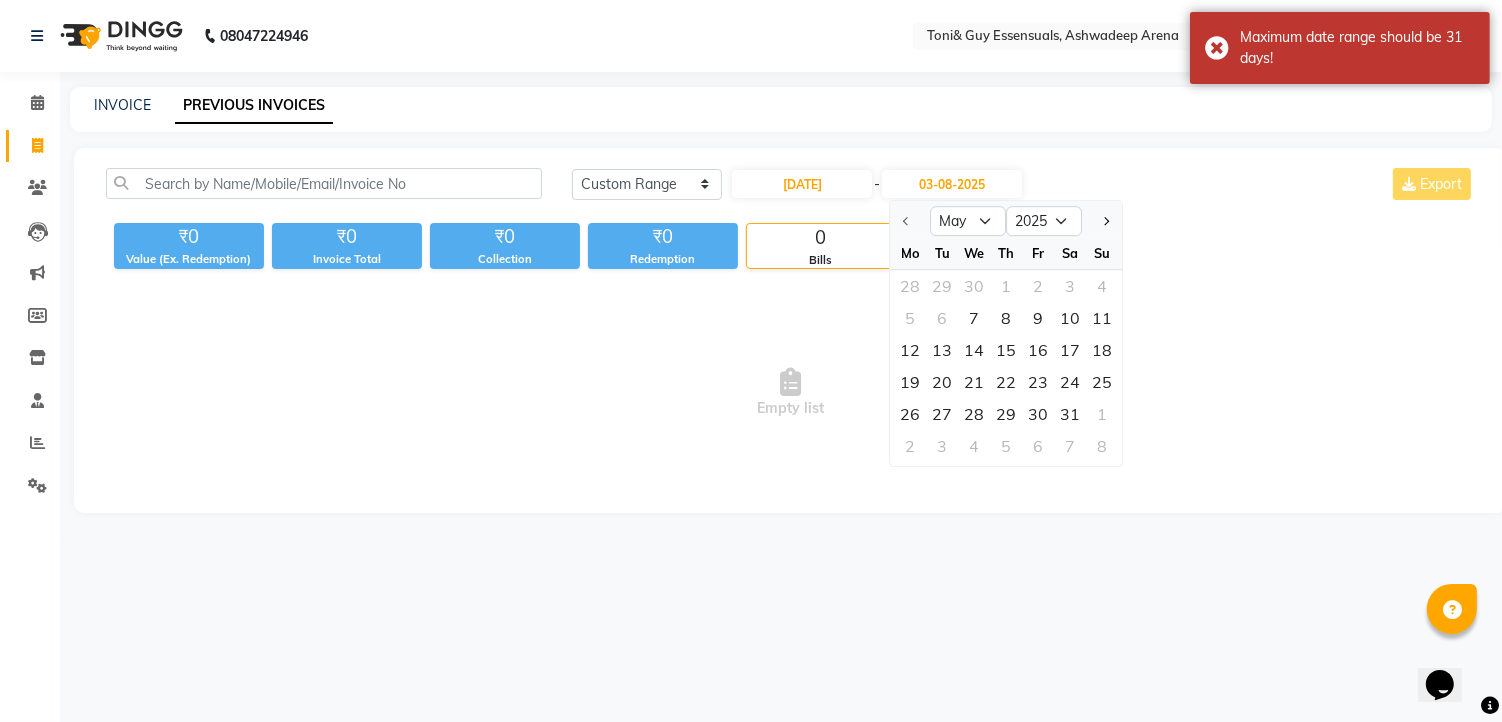 click 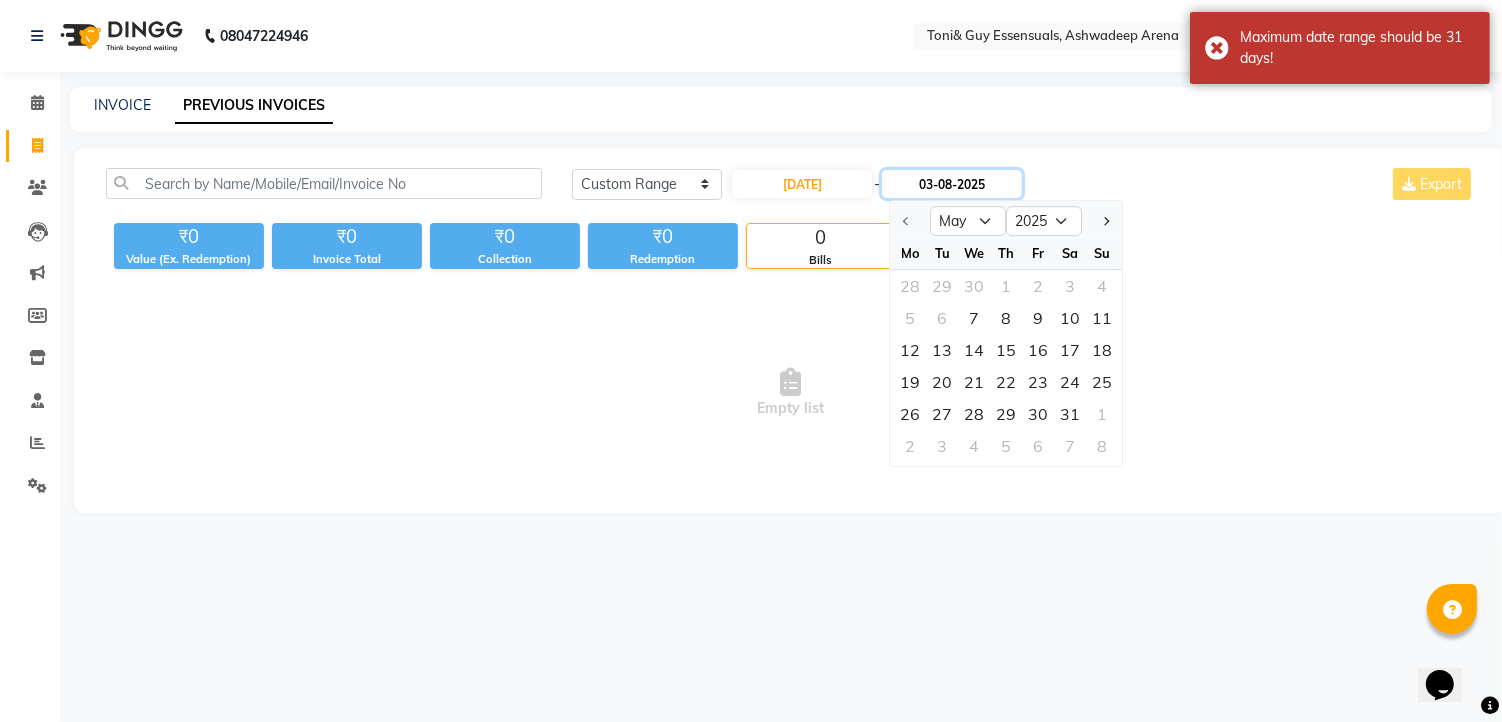 click on "03-08-2025" 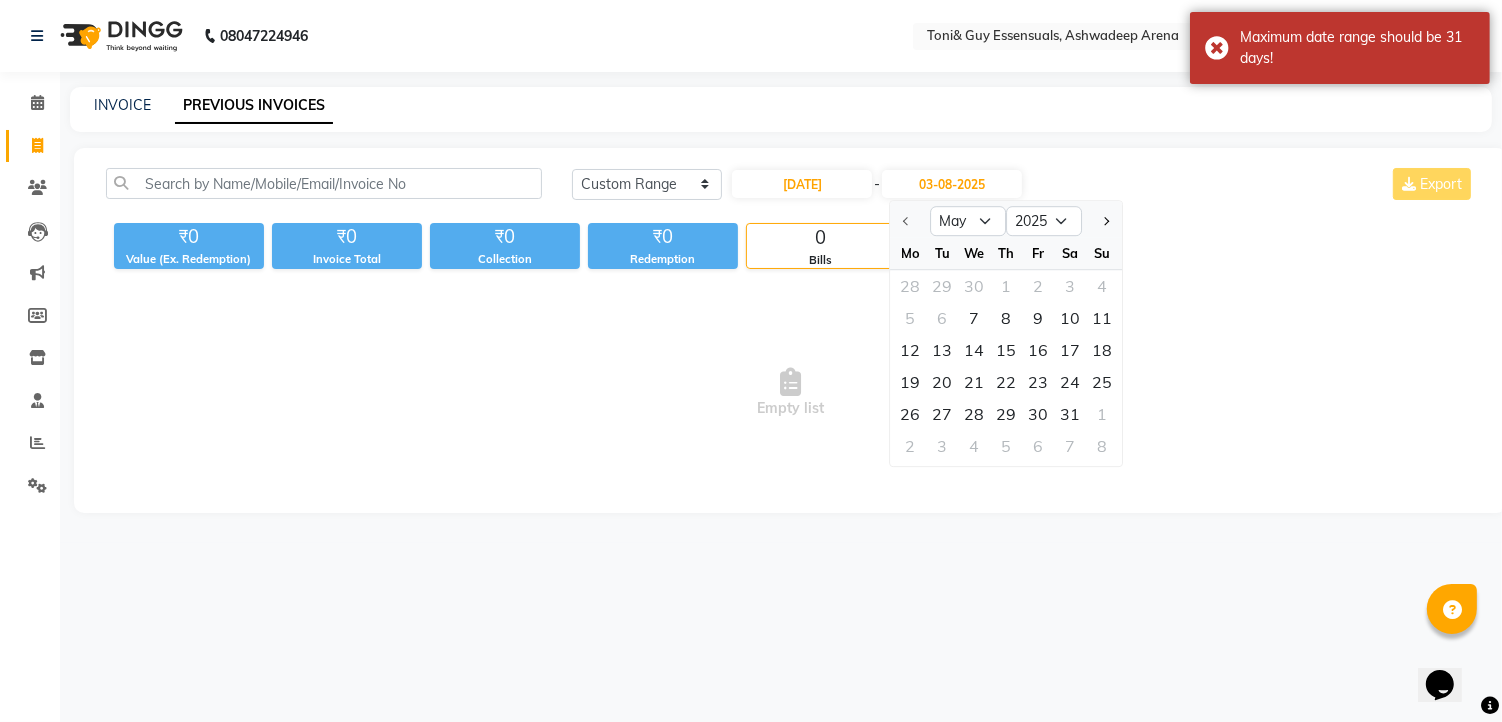 click 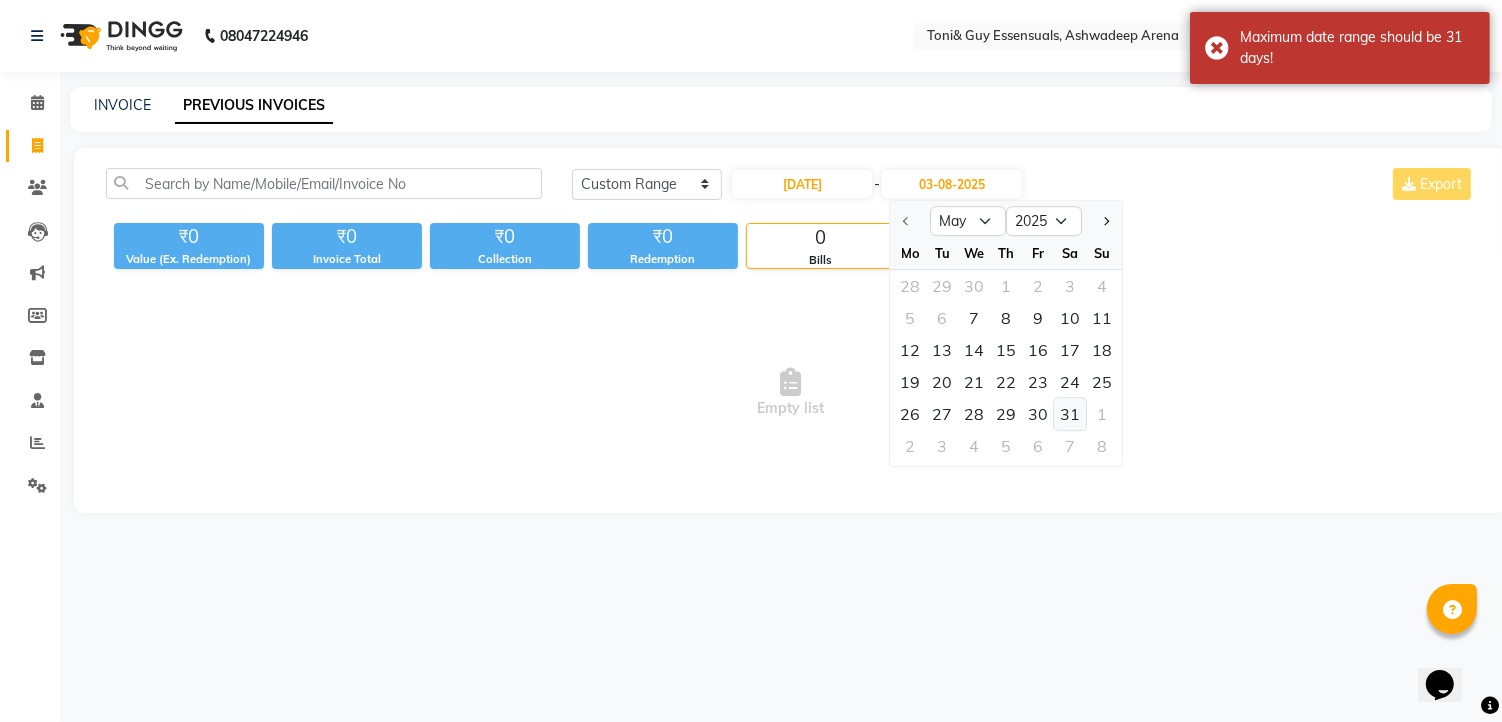 click on "31" 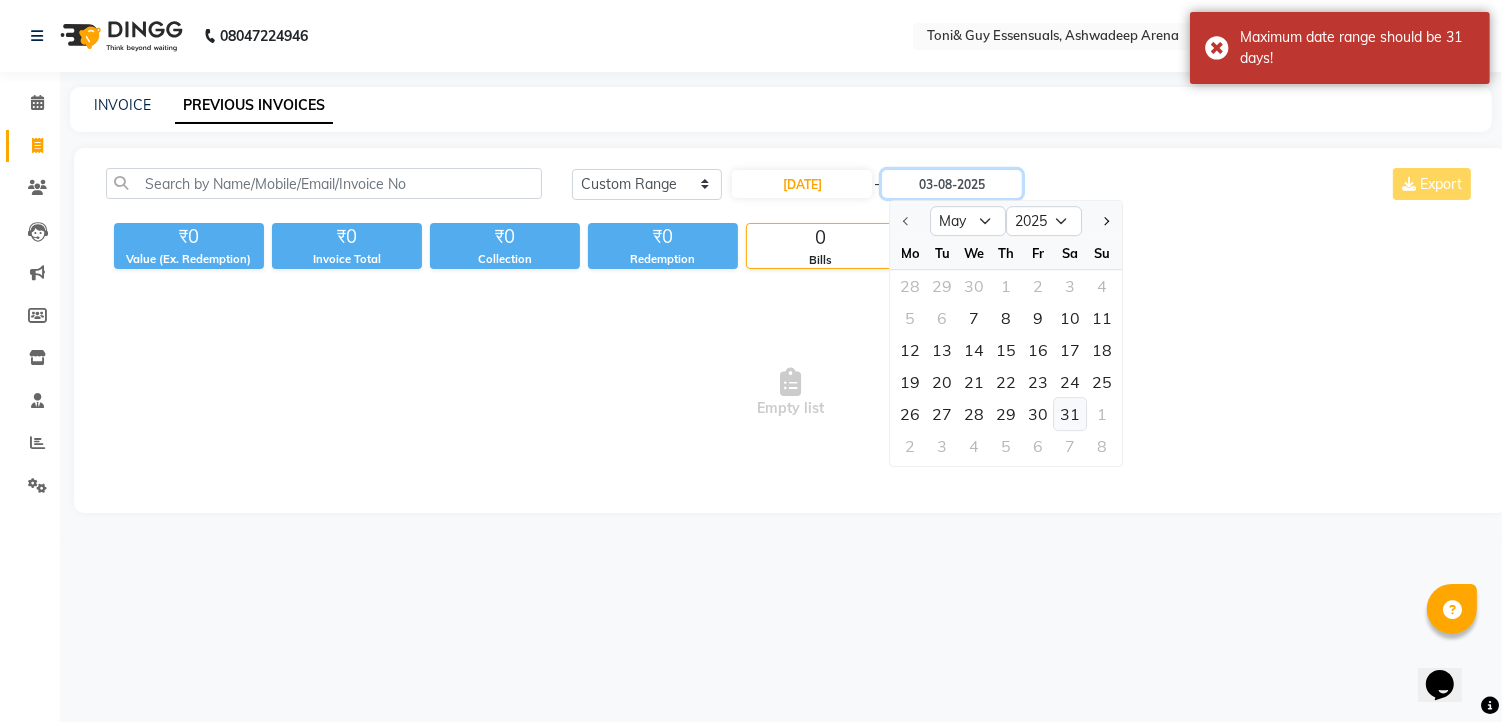 type on "31-05-2025" 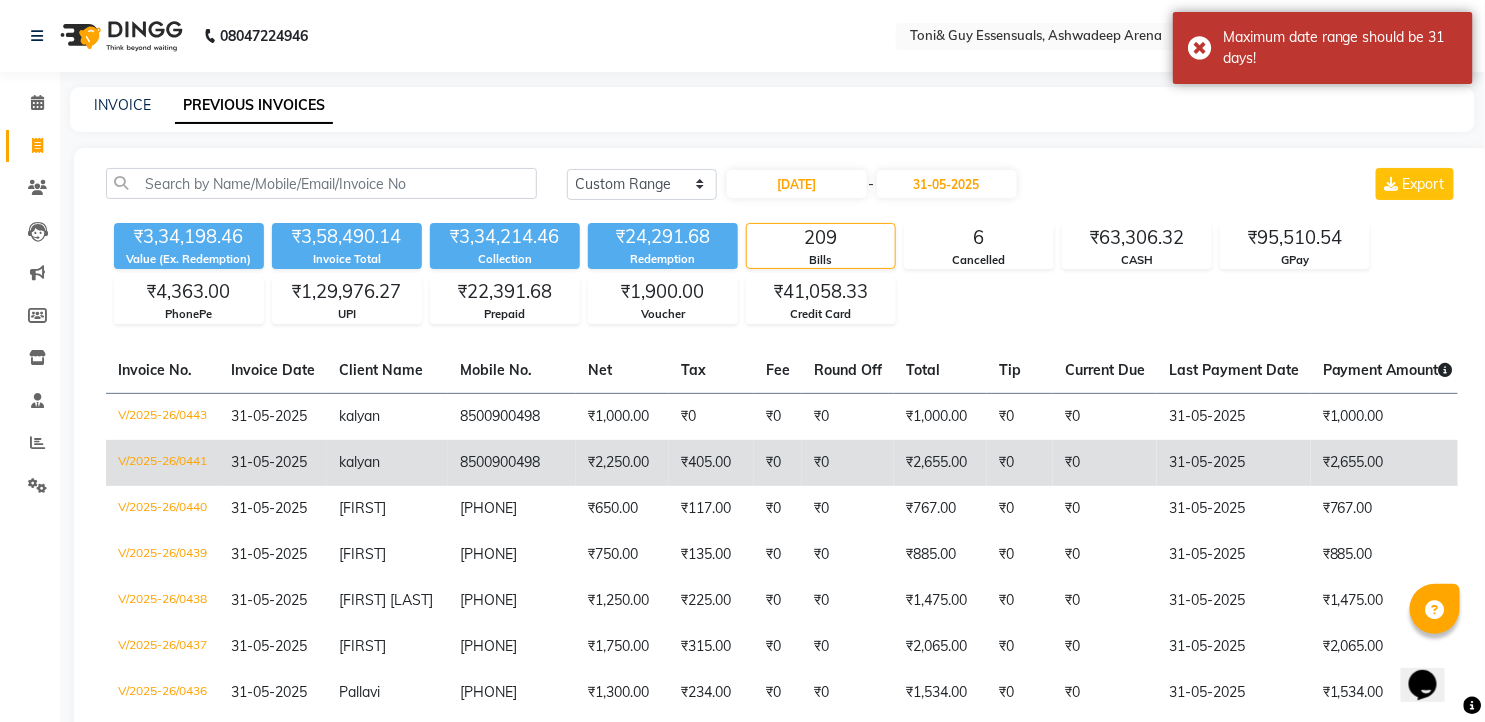 click on "₹0" 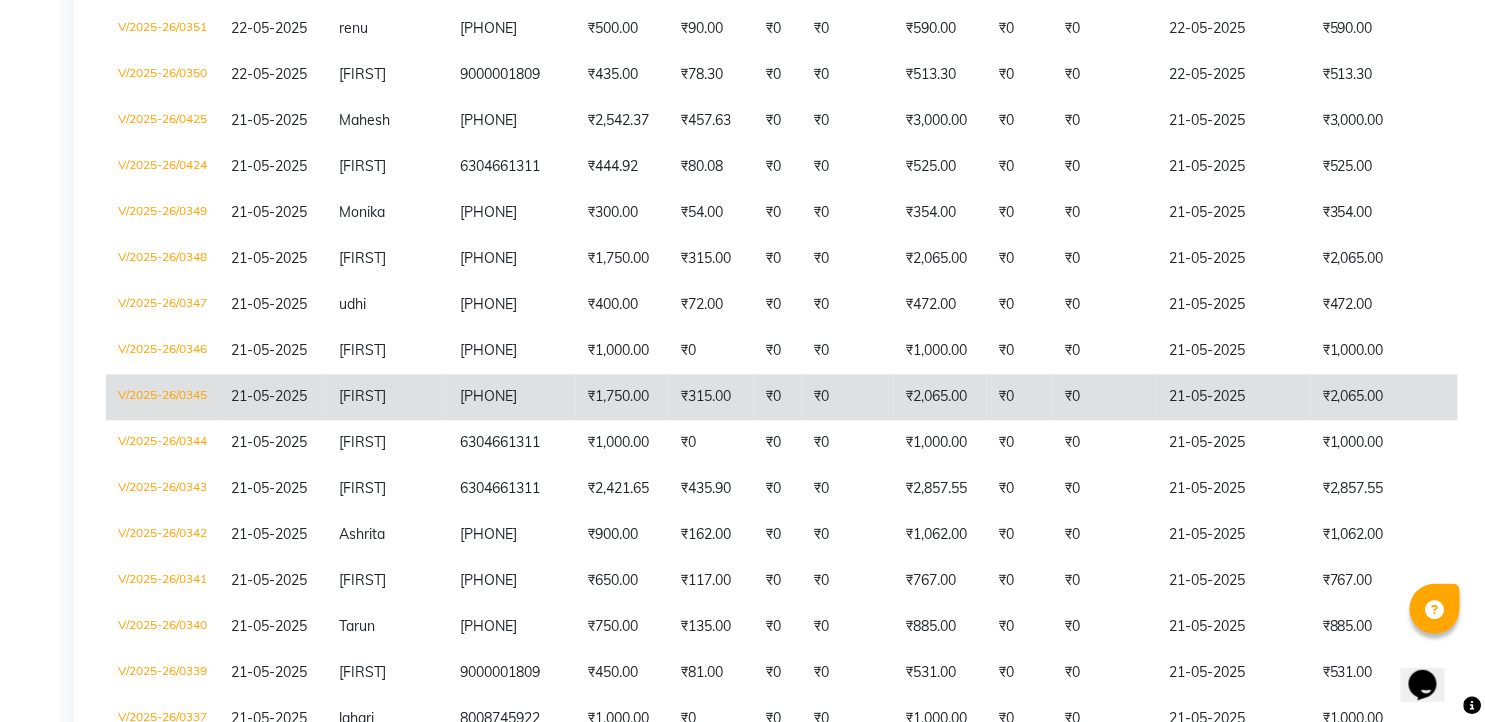 scroll, scrollTop: 4383, scrollLeft: 0, axis: vertical 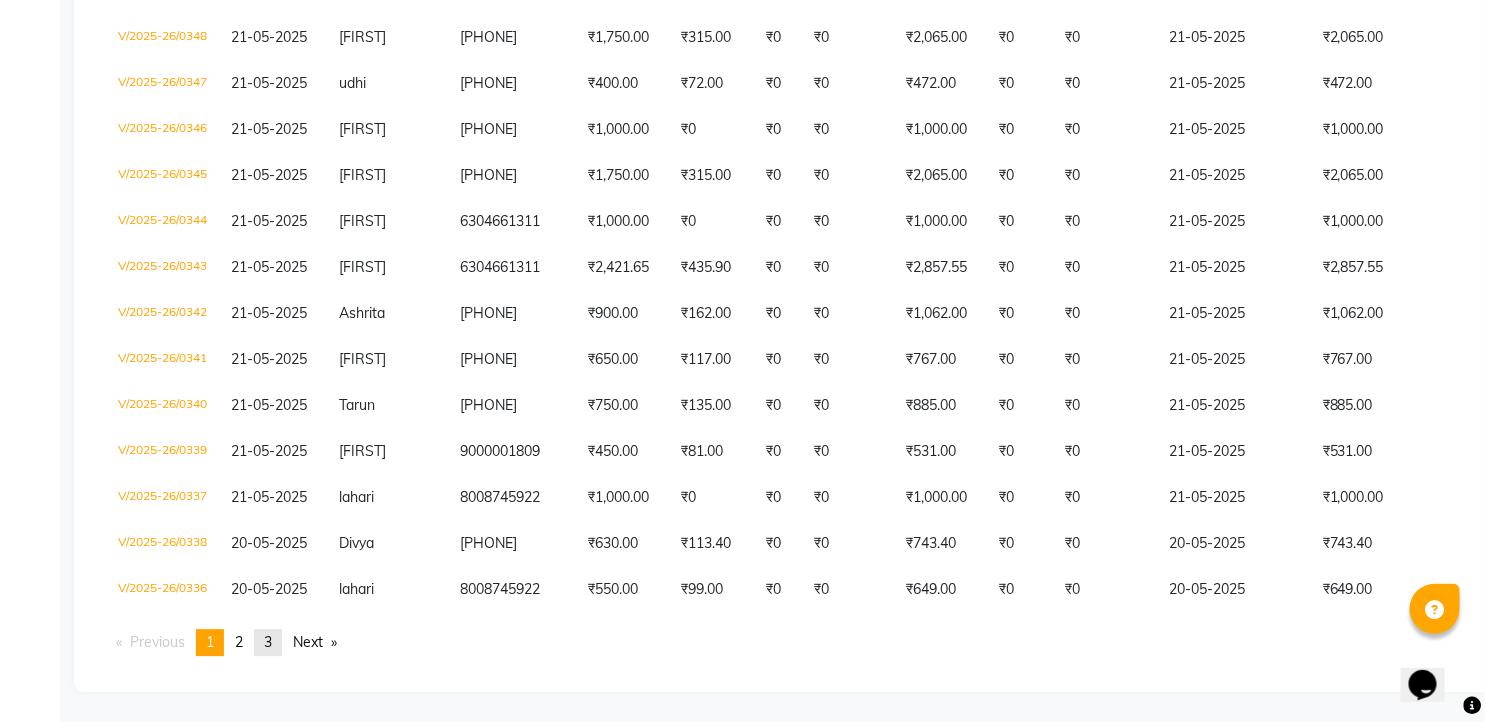 click on "3" at bounding box center (268, 642) 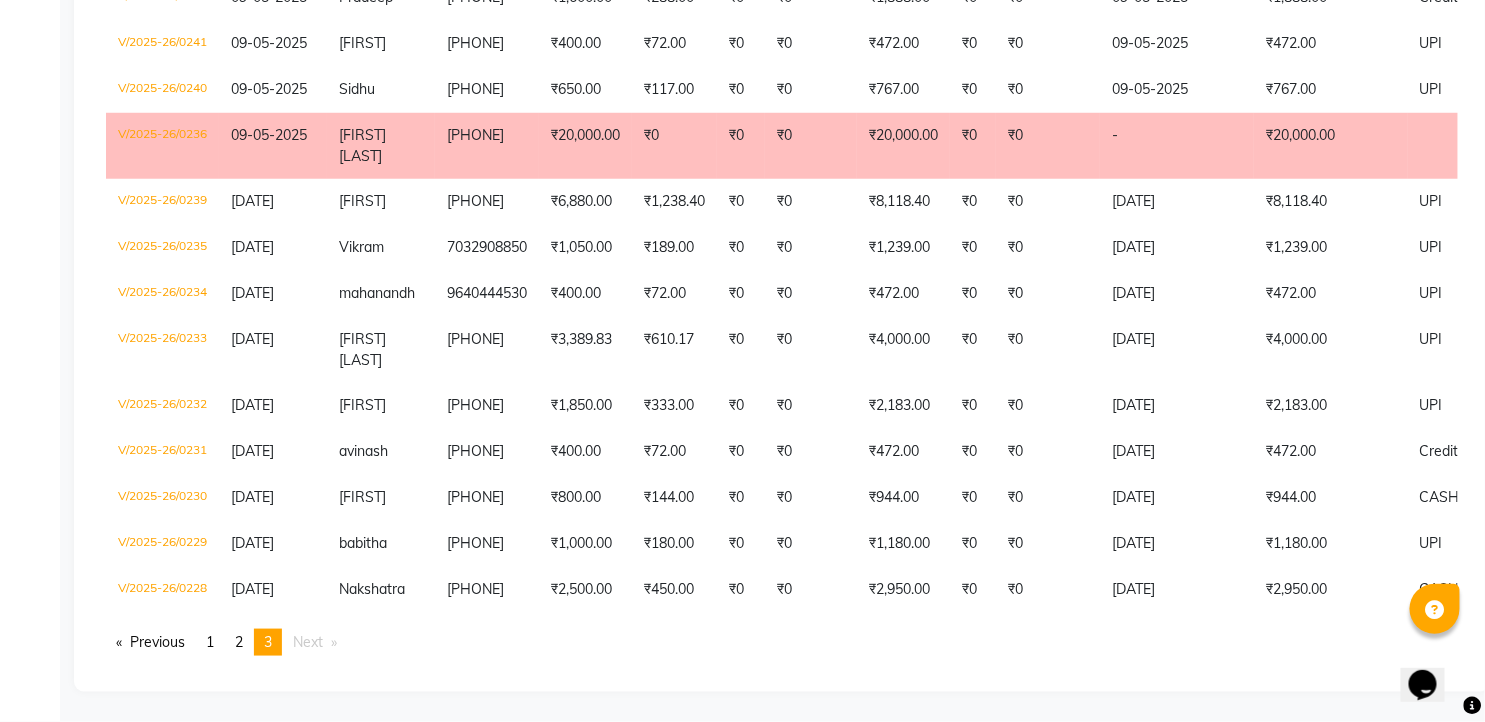 scroll, scrollTop: 503, scrollLeft: 0, axis: vertical 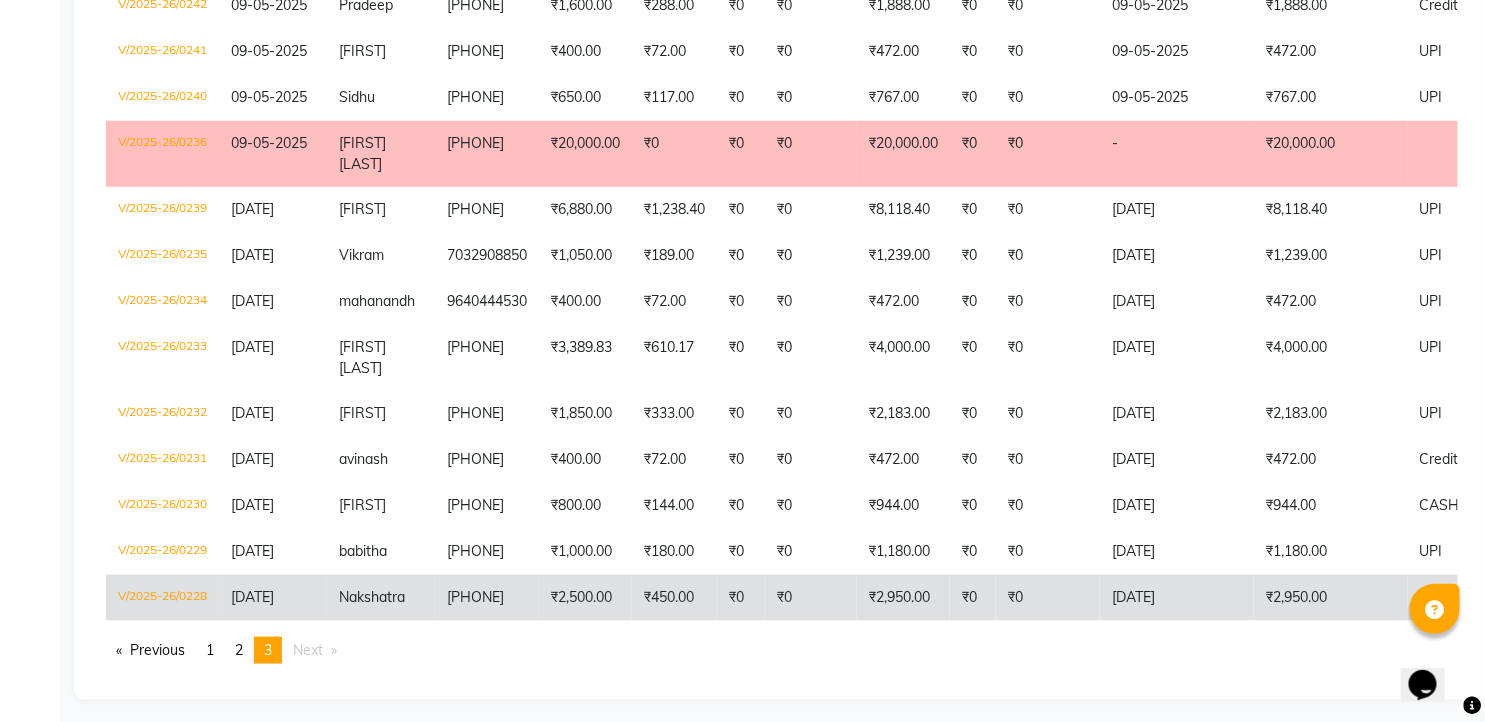click on "₹2,950.00" 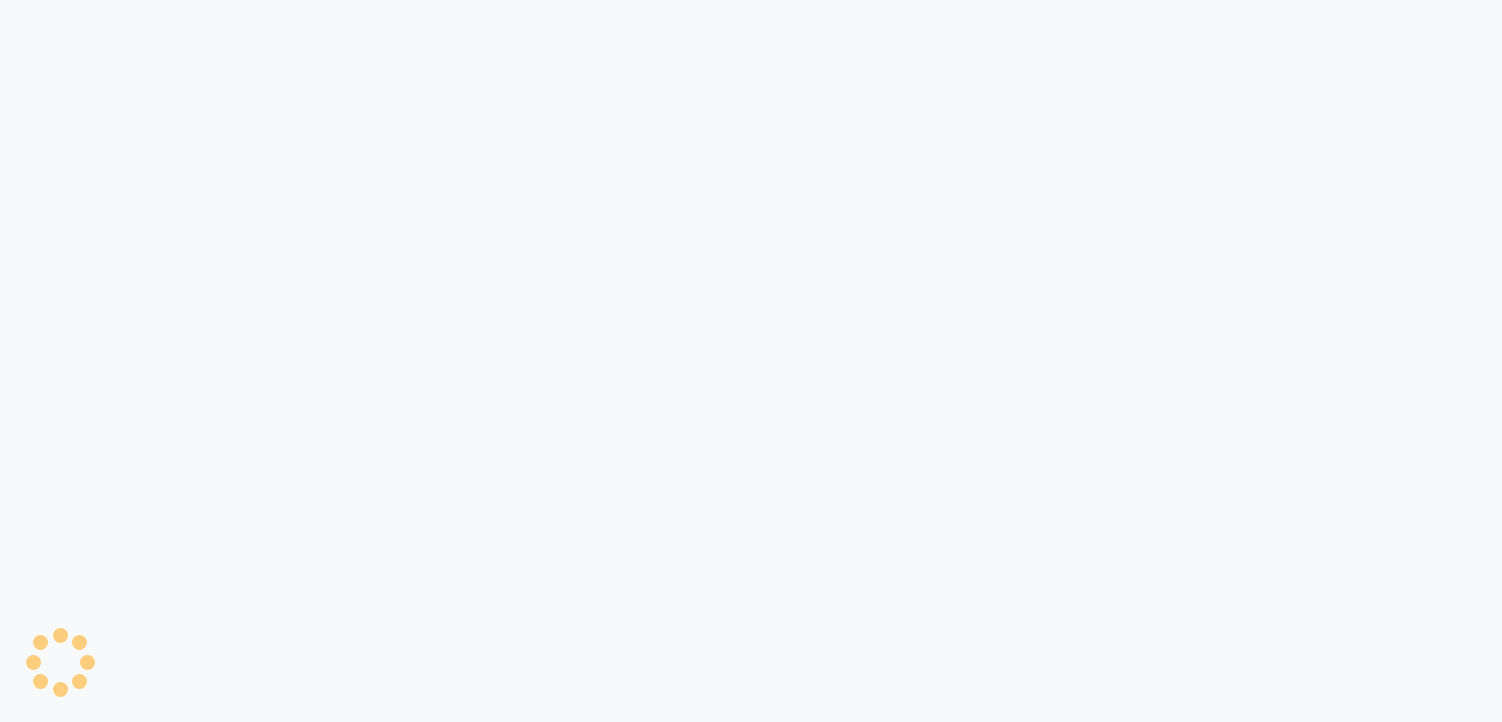 scroll, scrollTop: 0, scrollLeft: 0, axis: both 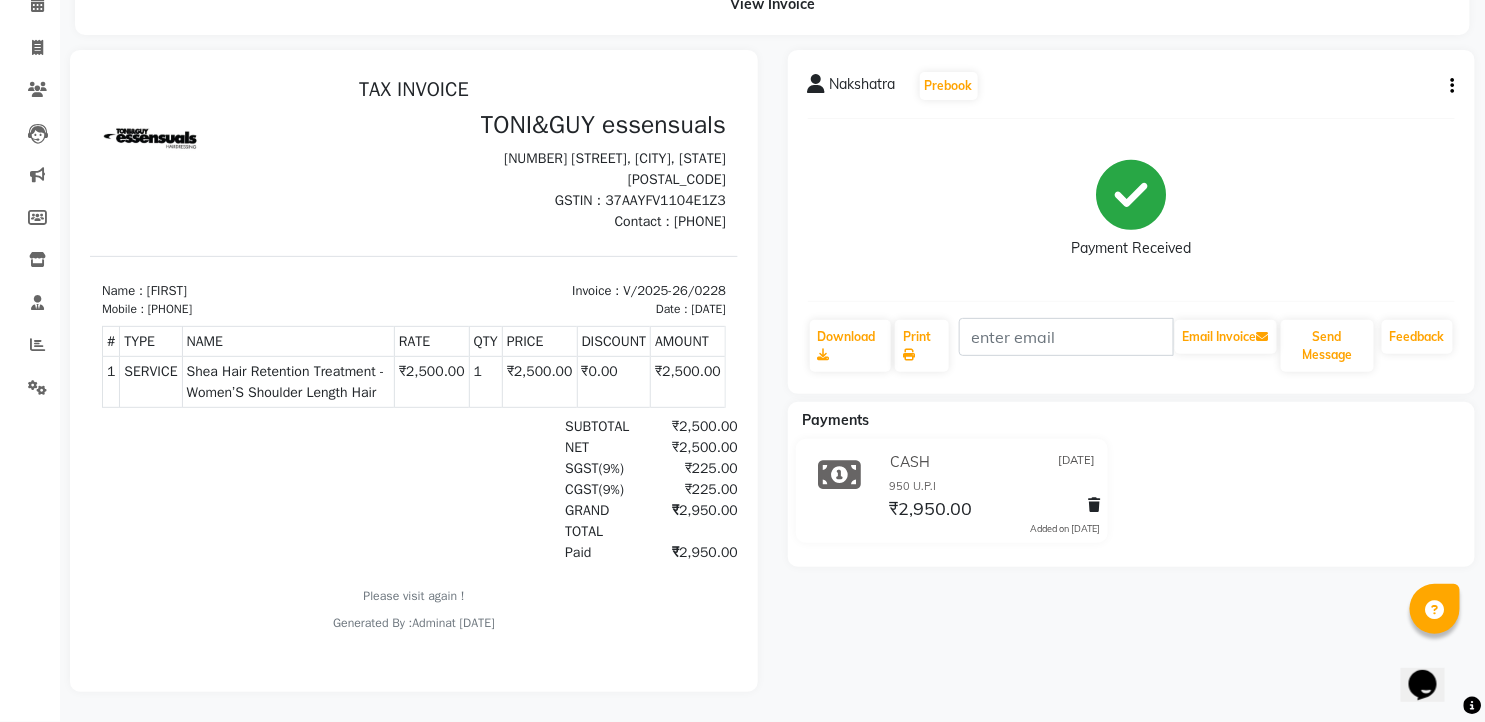drag, startPoint x: 714, startPoint y: 312, endPoint x: 810, endPoint y: 431, distance: 152.89539 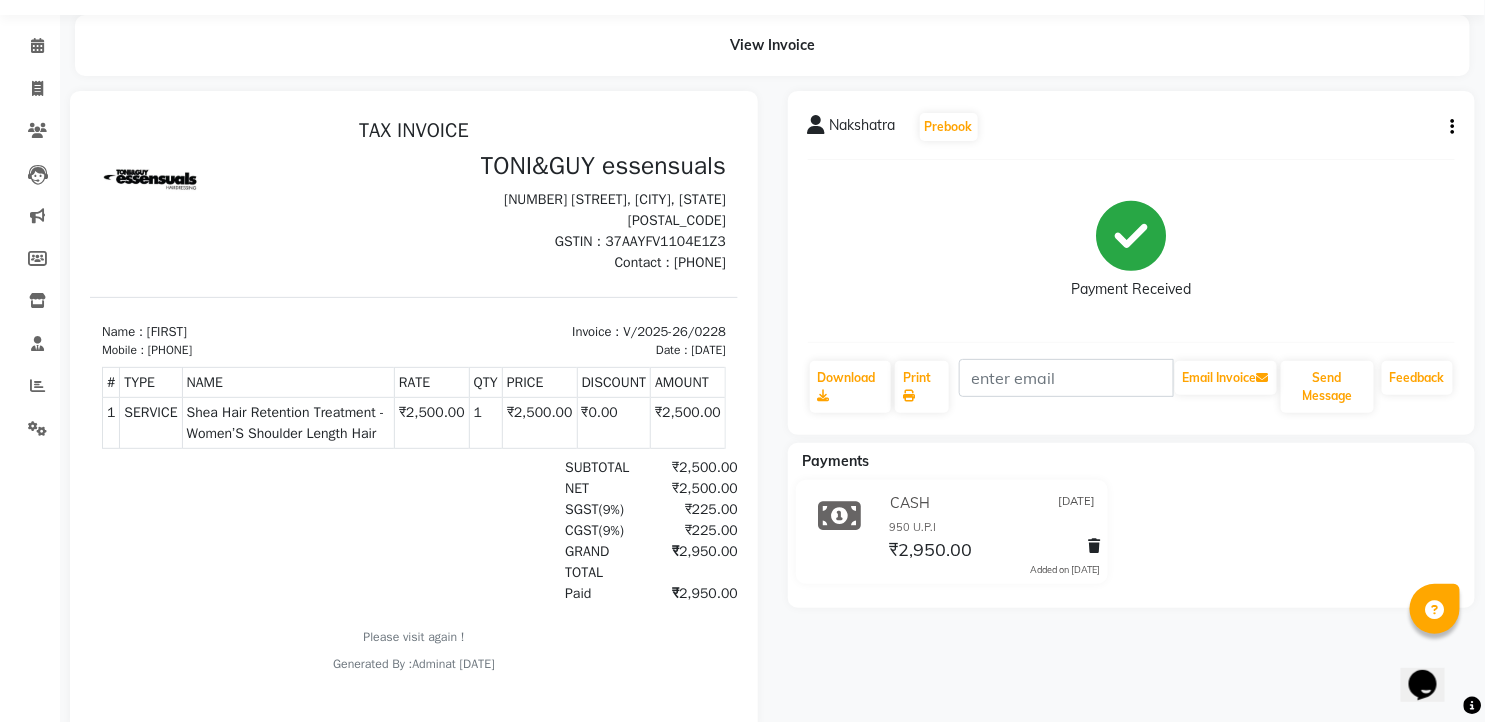 scroll, scrollTop: 113, scrollLeft: 0, axis: vertical 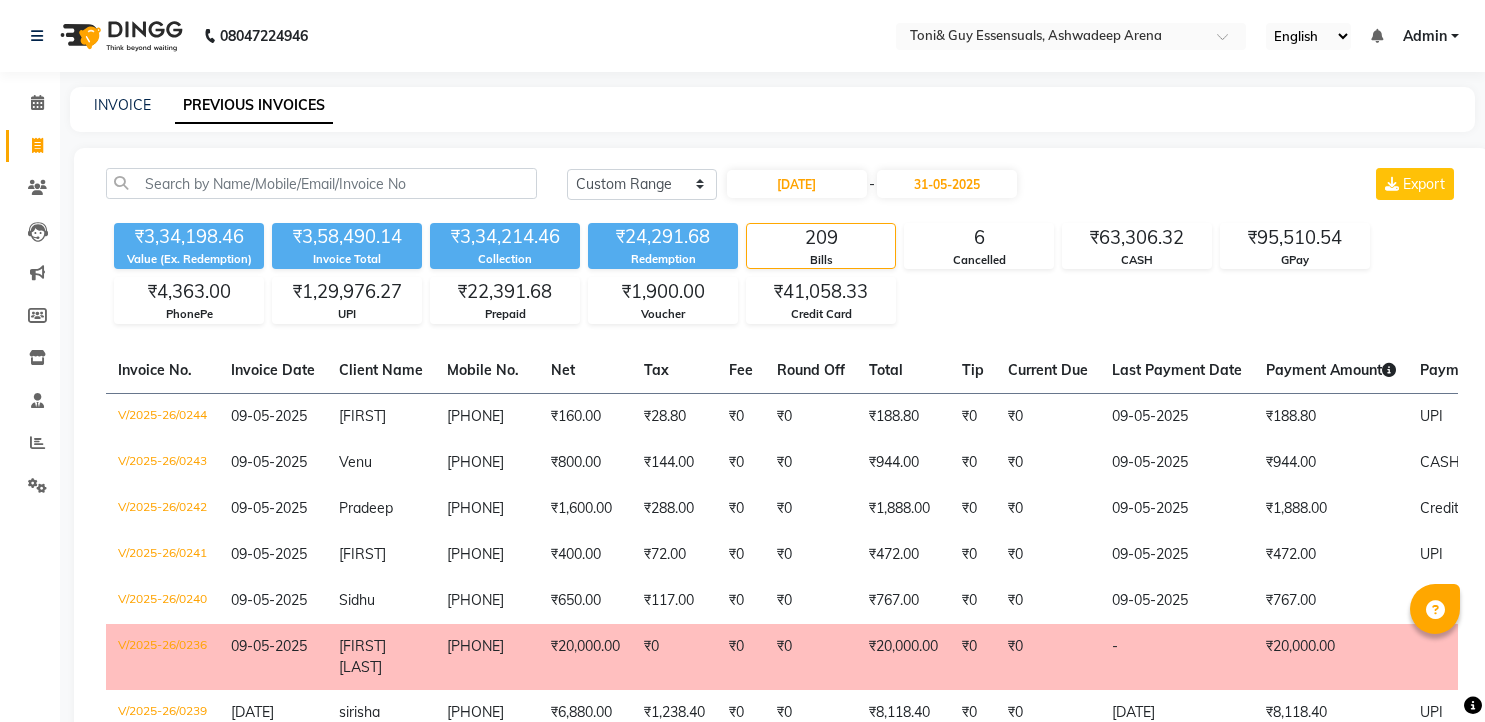 select on "range" 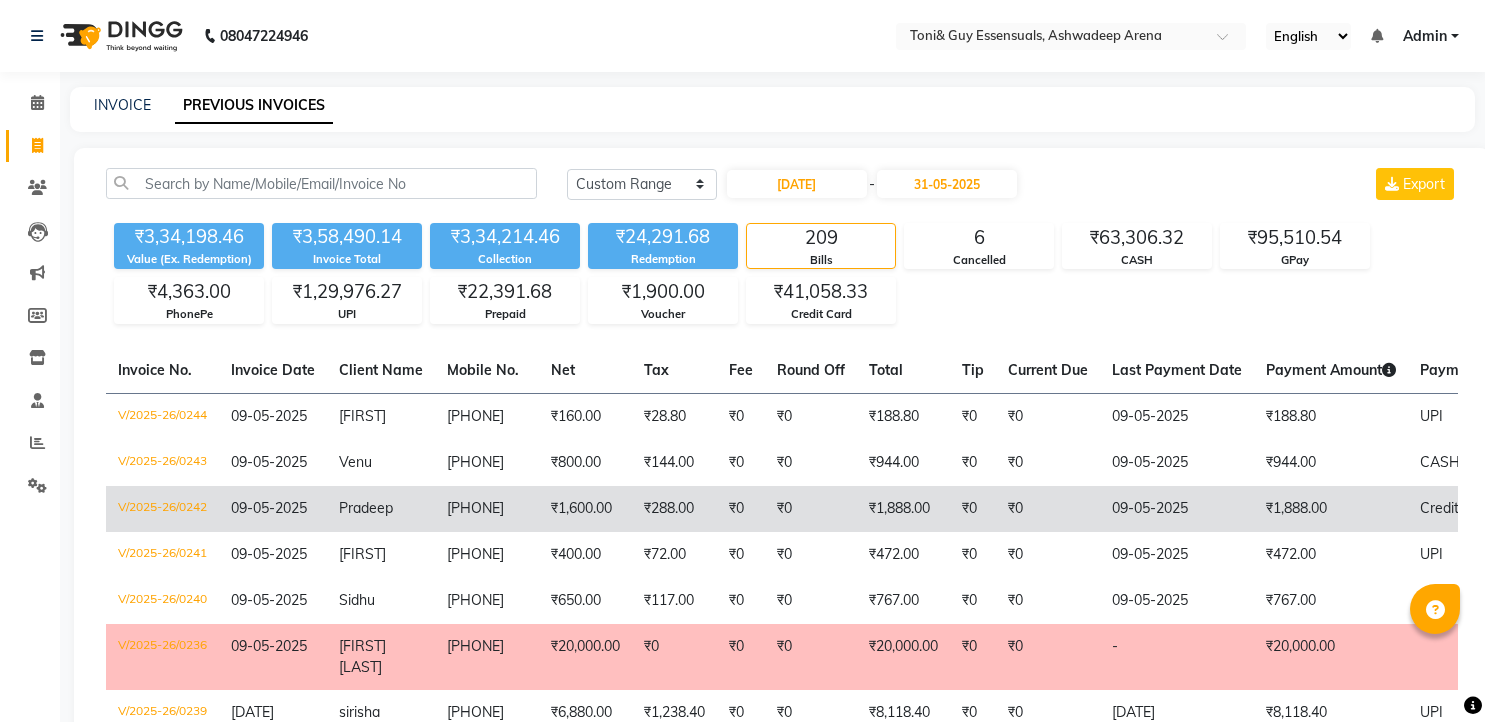 scroll, scrollTop: 503, scrollLeft: 0, axis: vertical 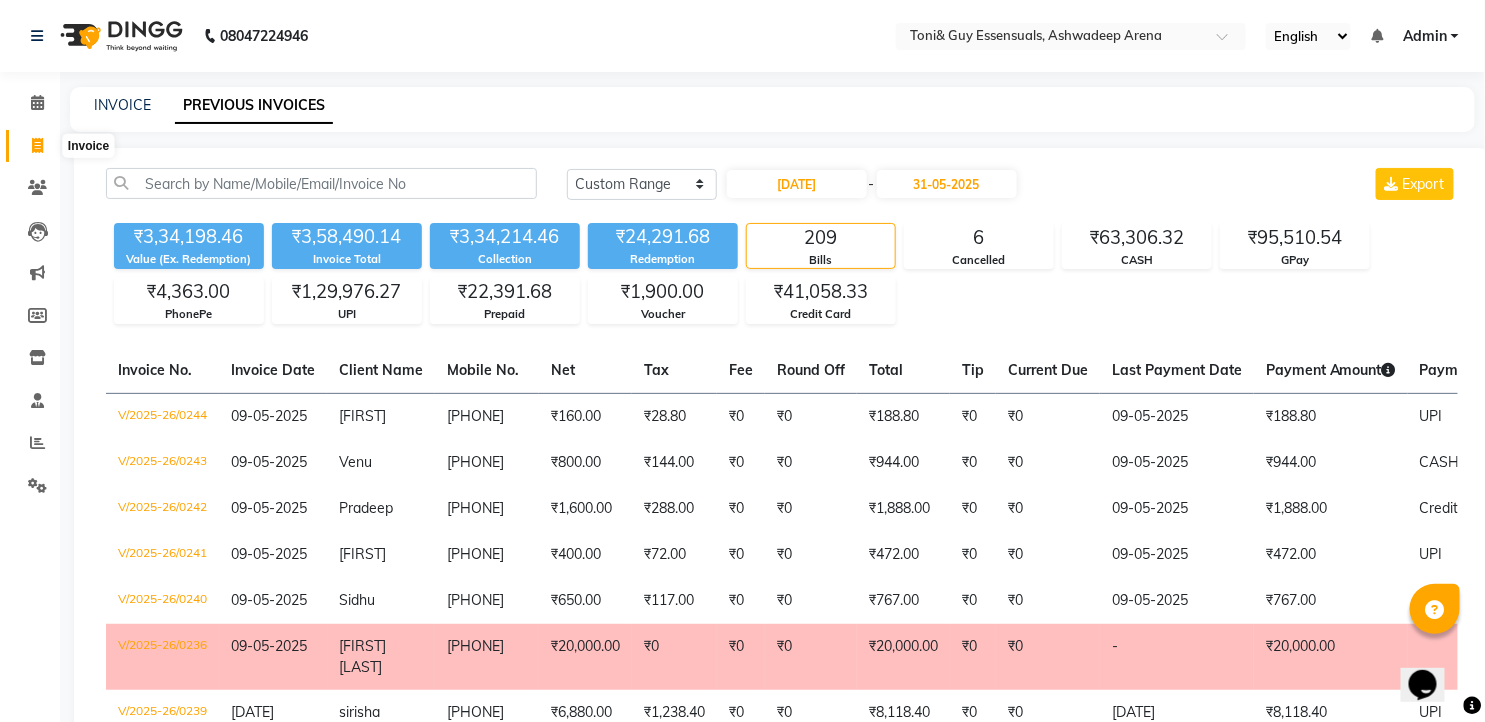 click 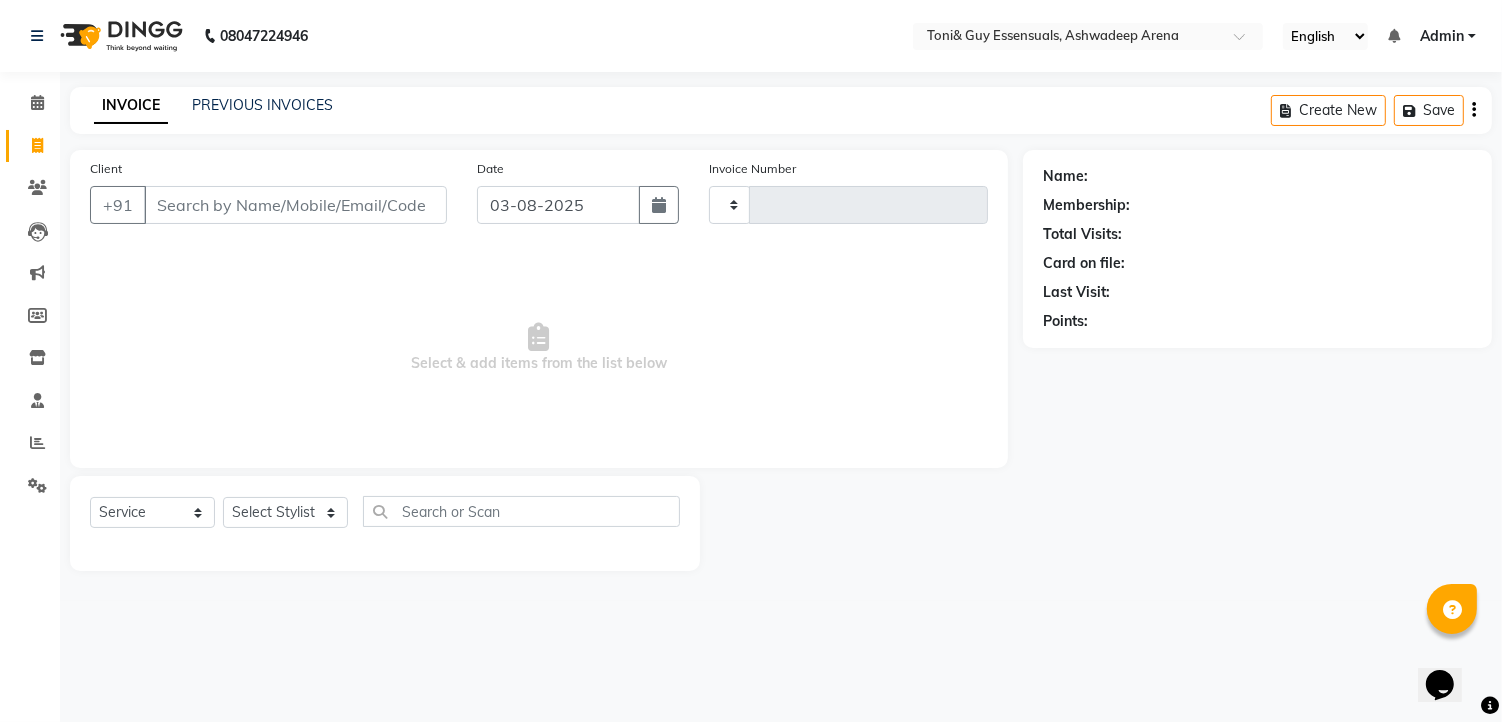 type on "0996" 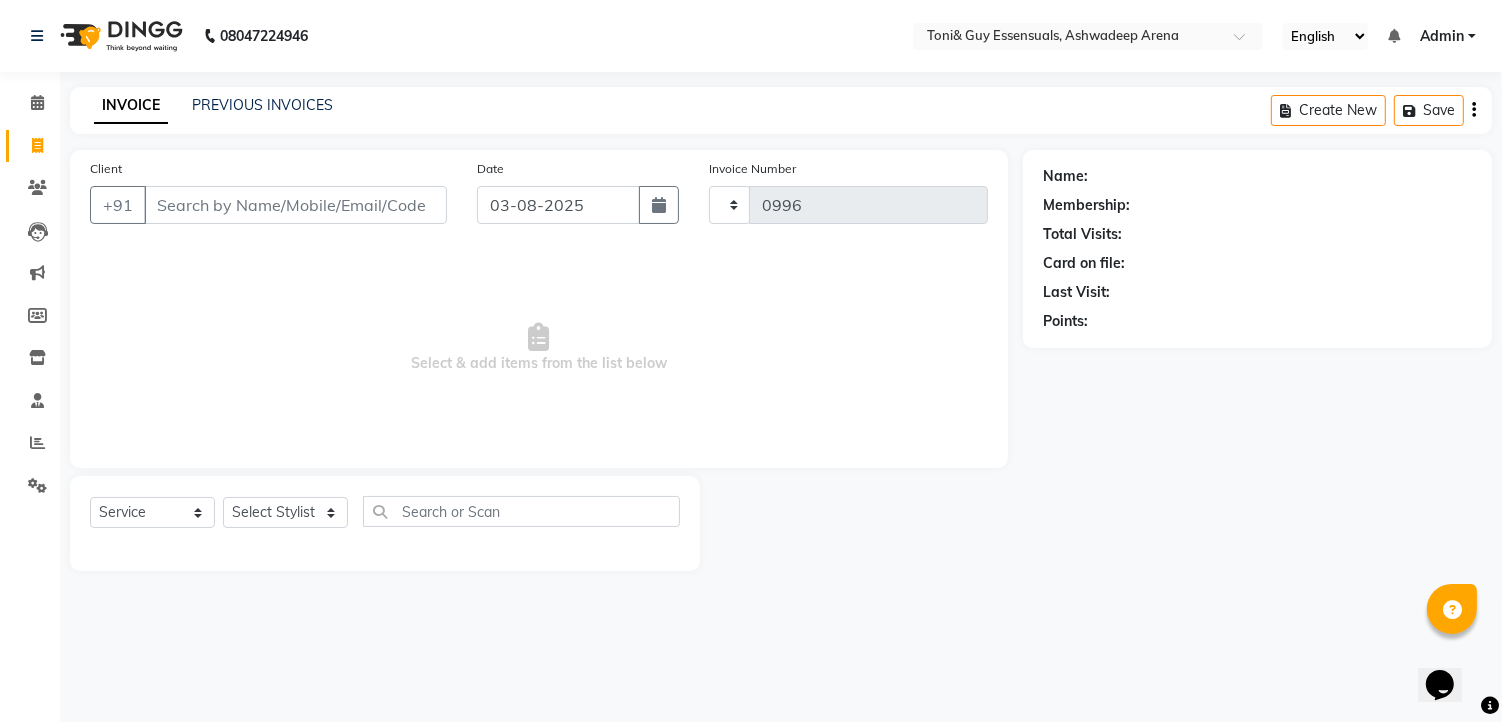 select on "7150" 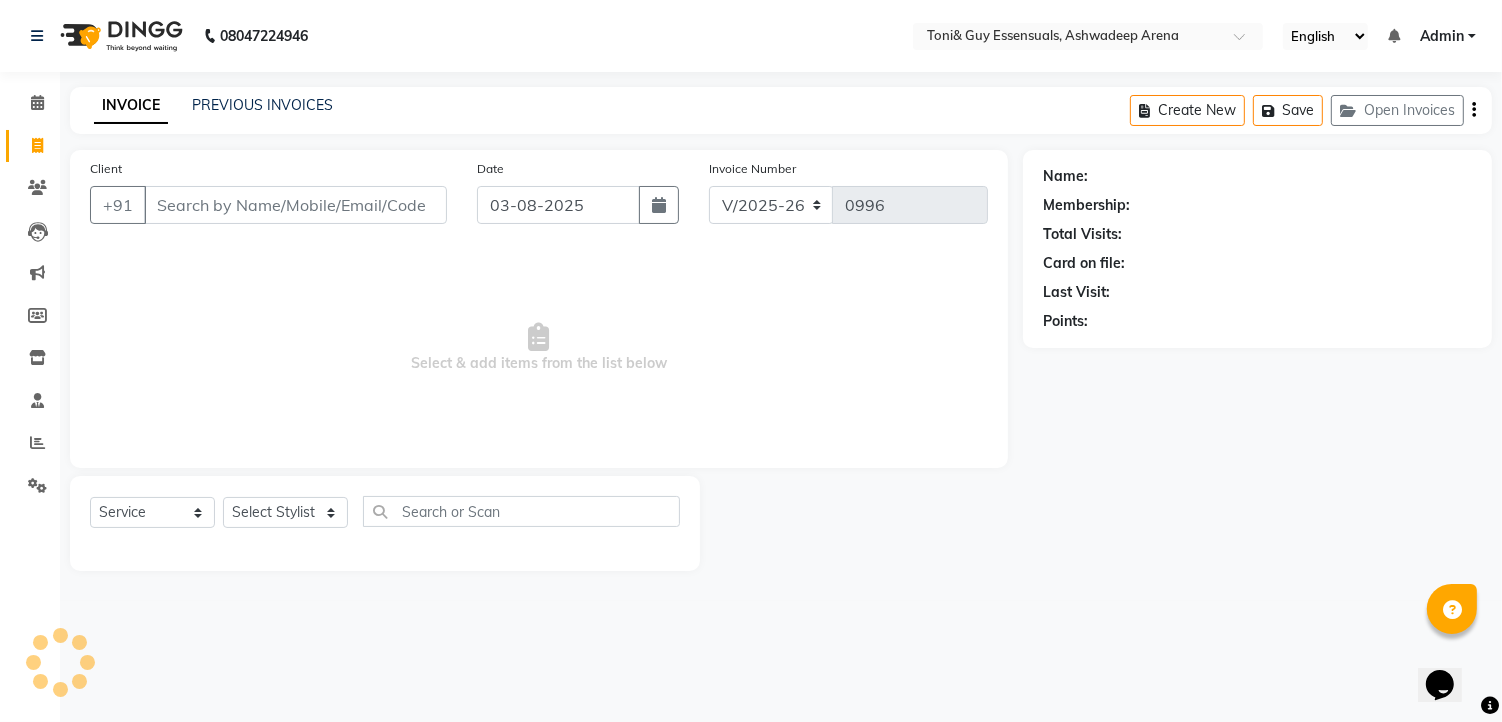 click on "INVOICE" 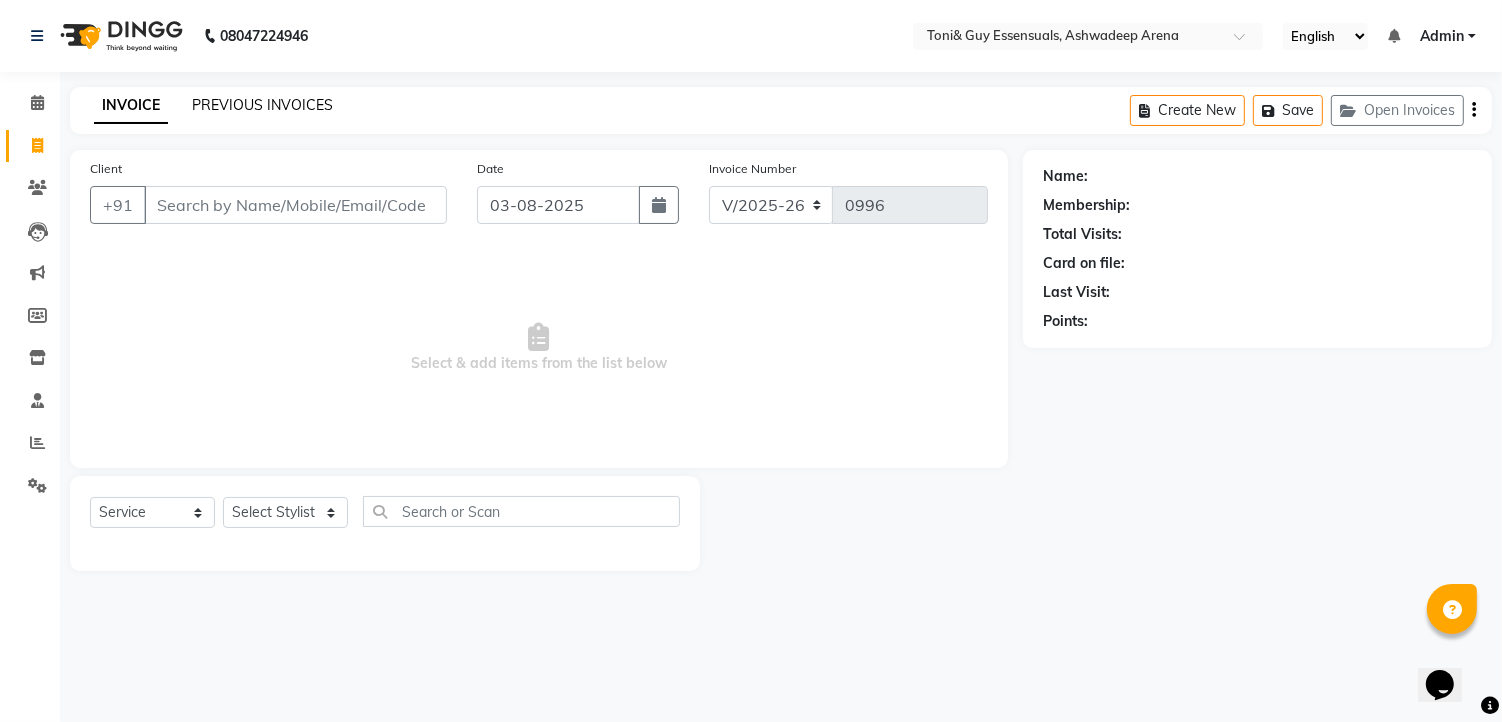 click on "PREVIOUS INVOICES" 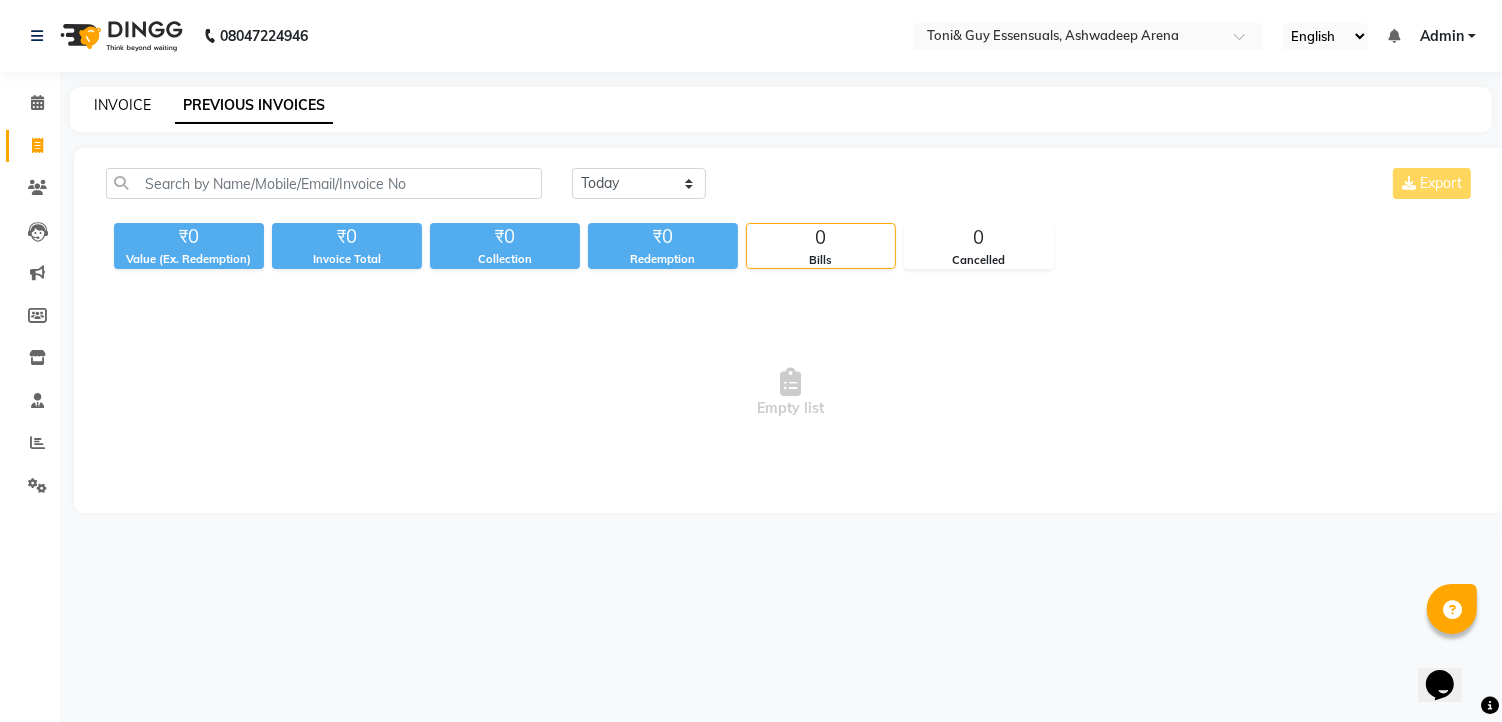 click on "INVOICE" 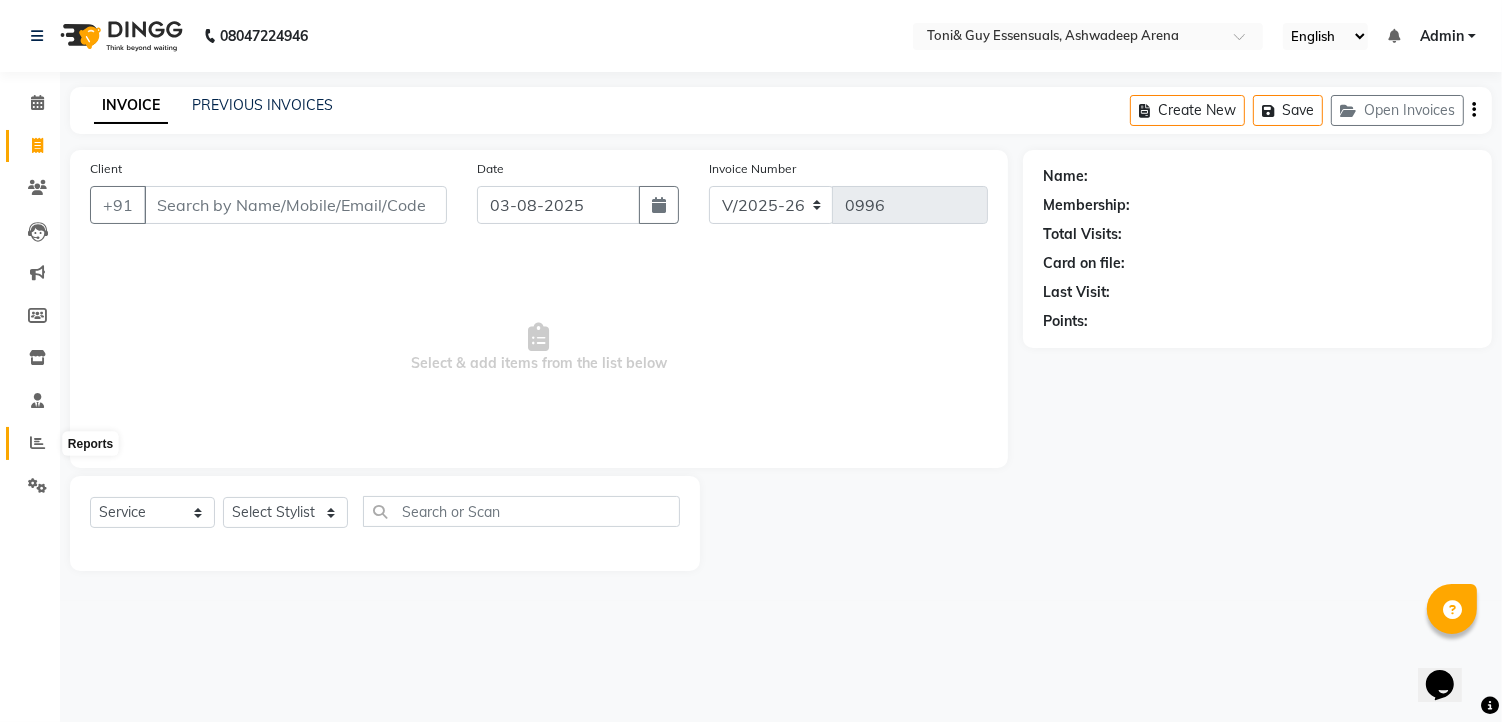 click 